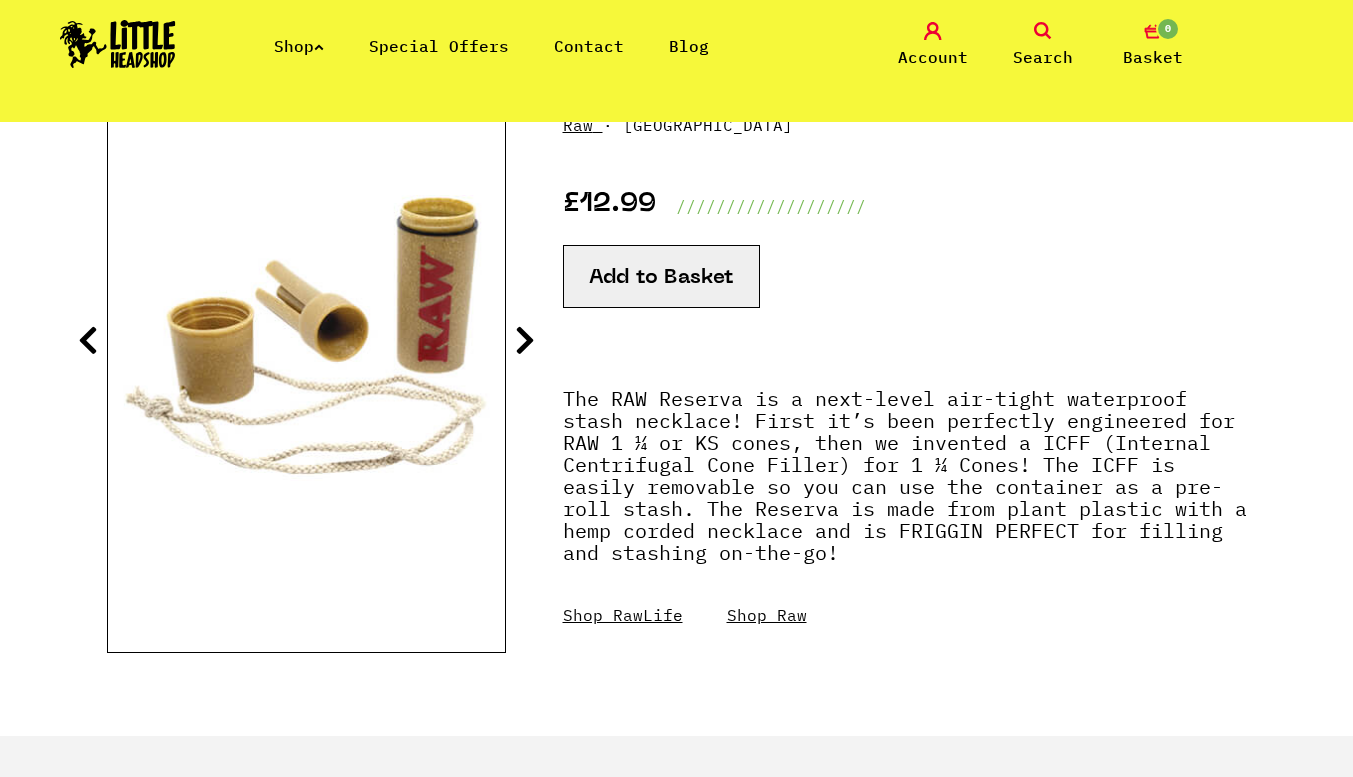scroll, scrollTop: 179, scrollLeft: 0, axis: vertical 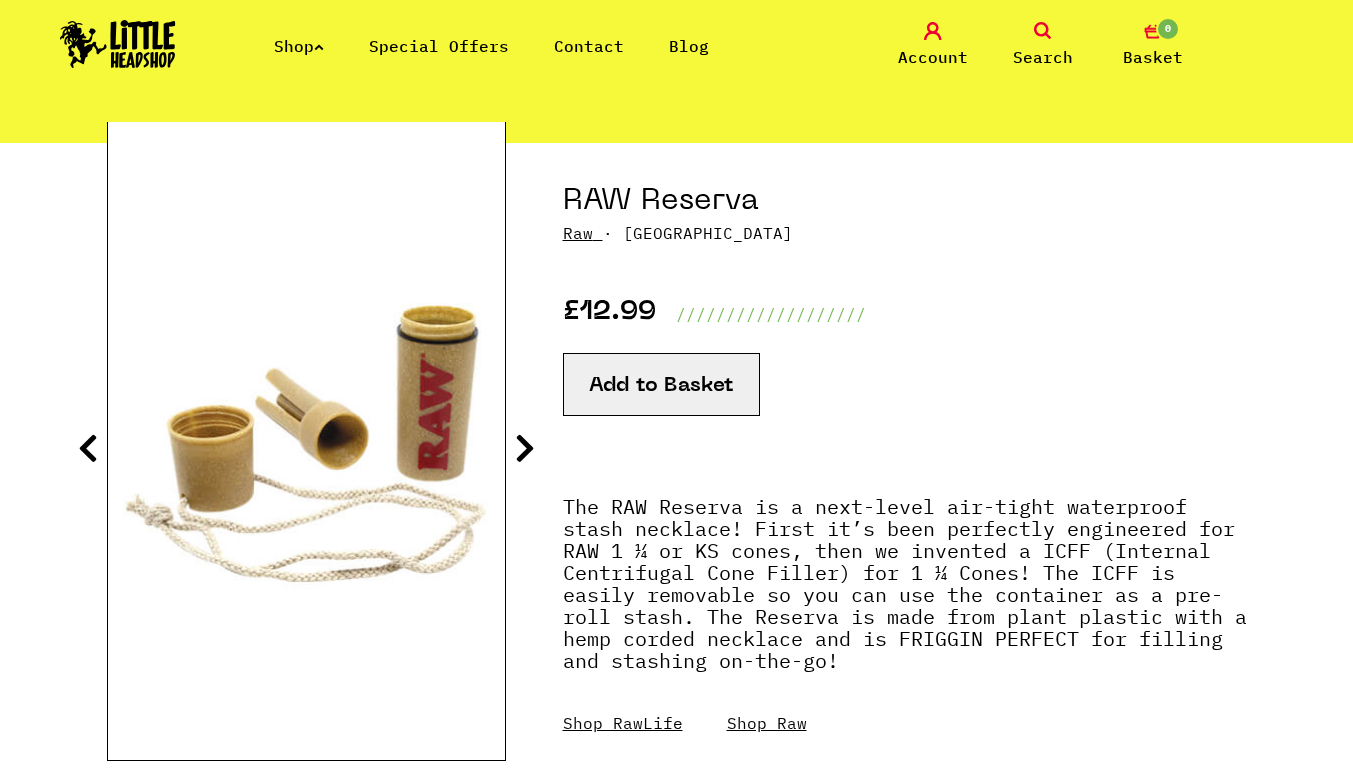 click at bounding box center [525, 448] 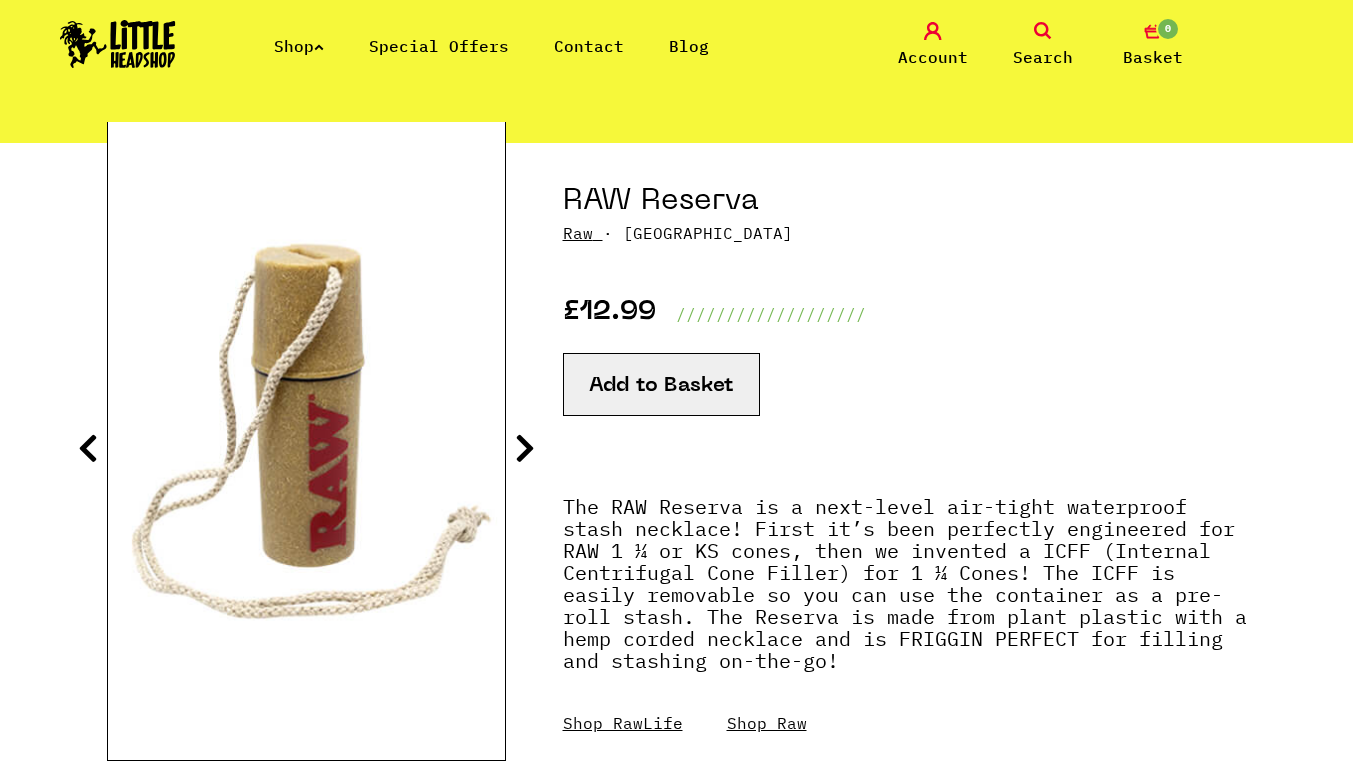 click at bounding box center (525, 448) 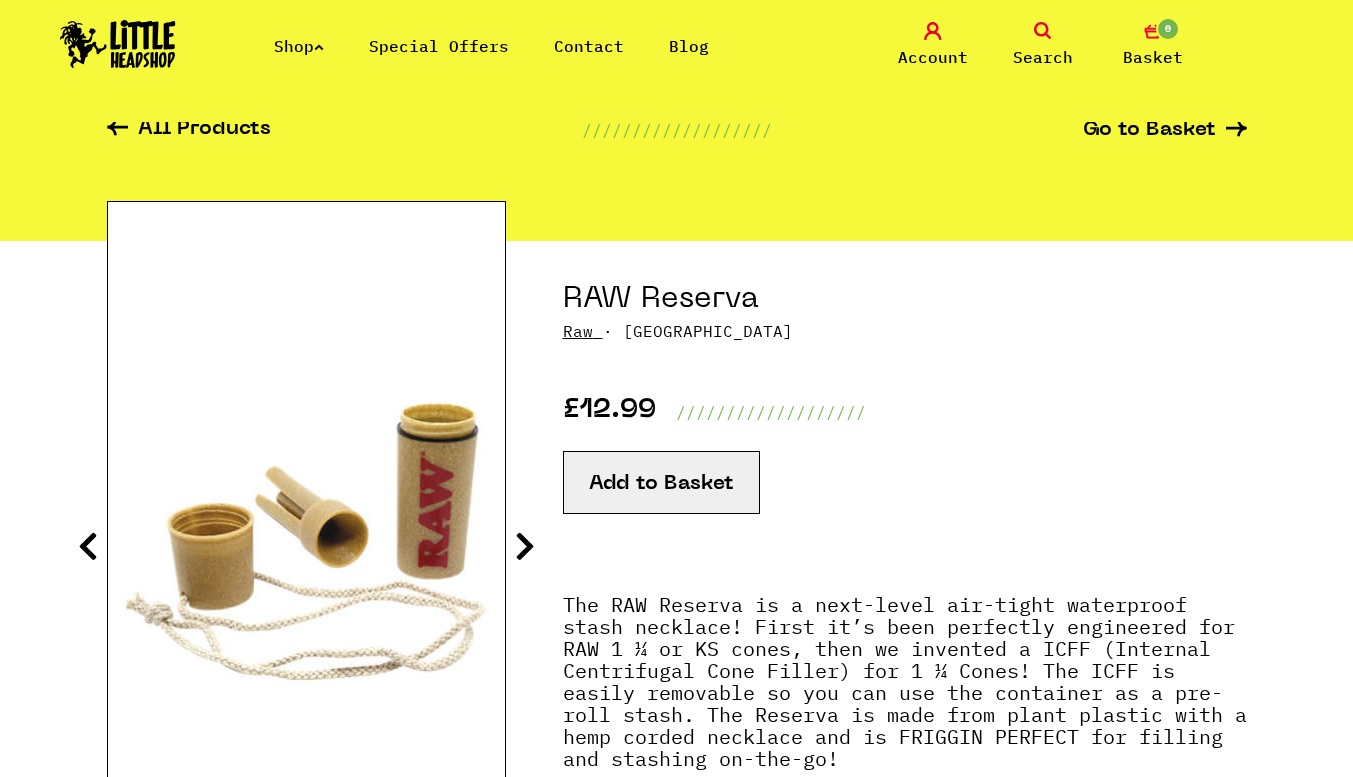 scroll, scrollTop: 66, scrollLeft: 0, axis: vertical 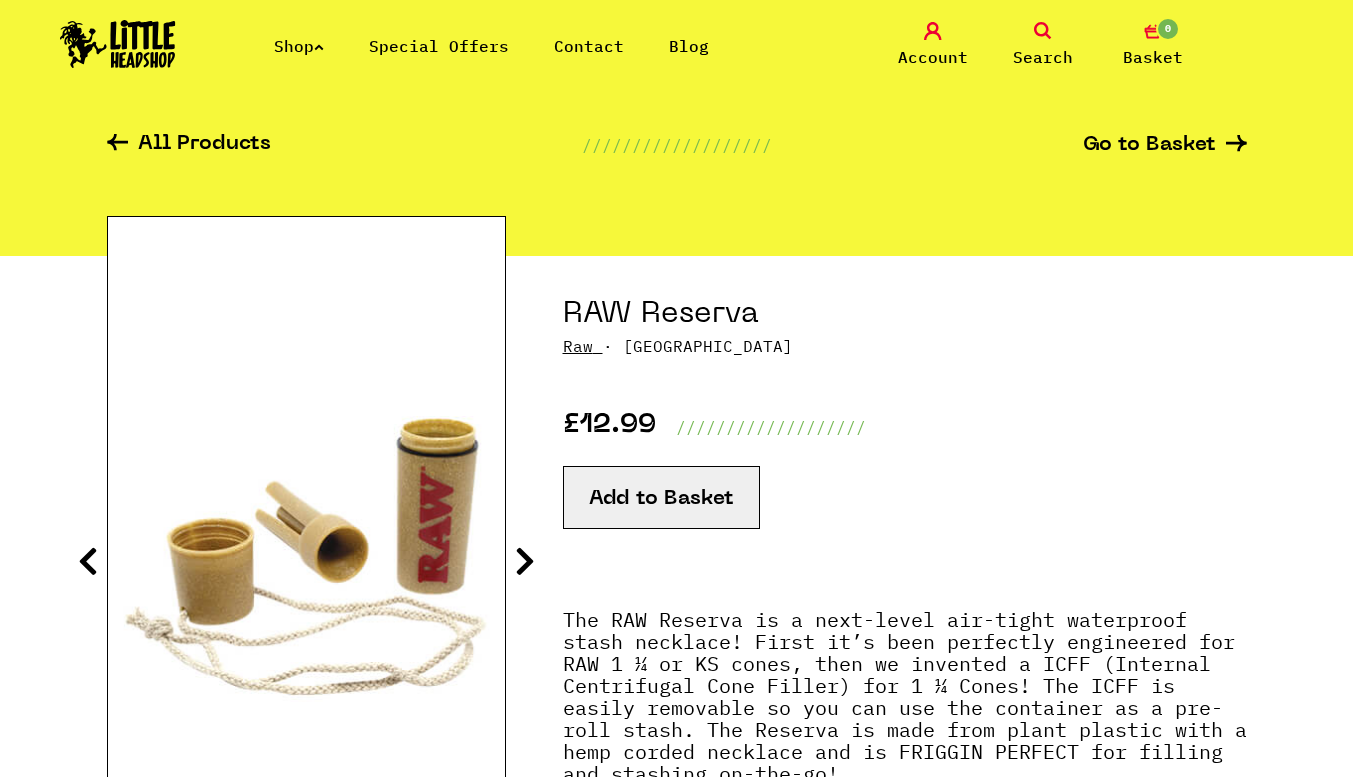 click on "Add to Basket" at bounding box center (661, 497) 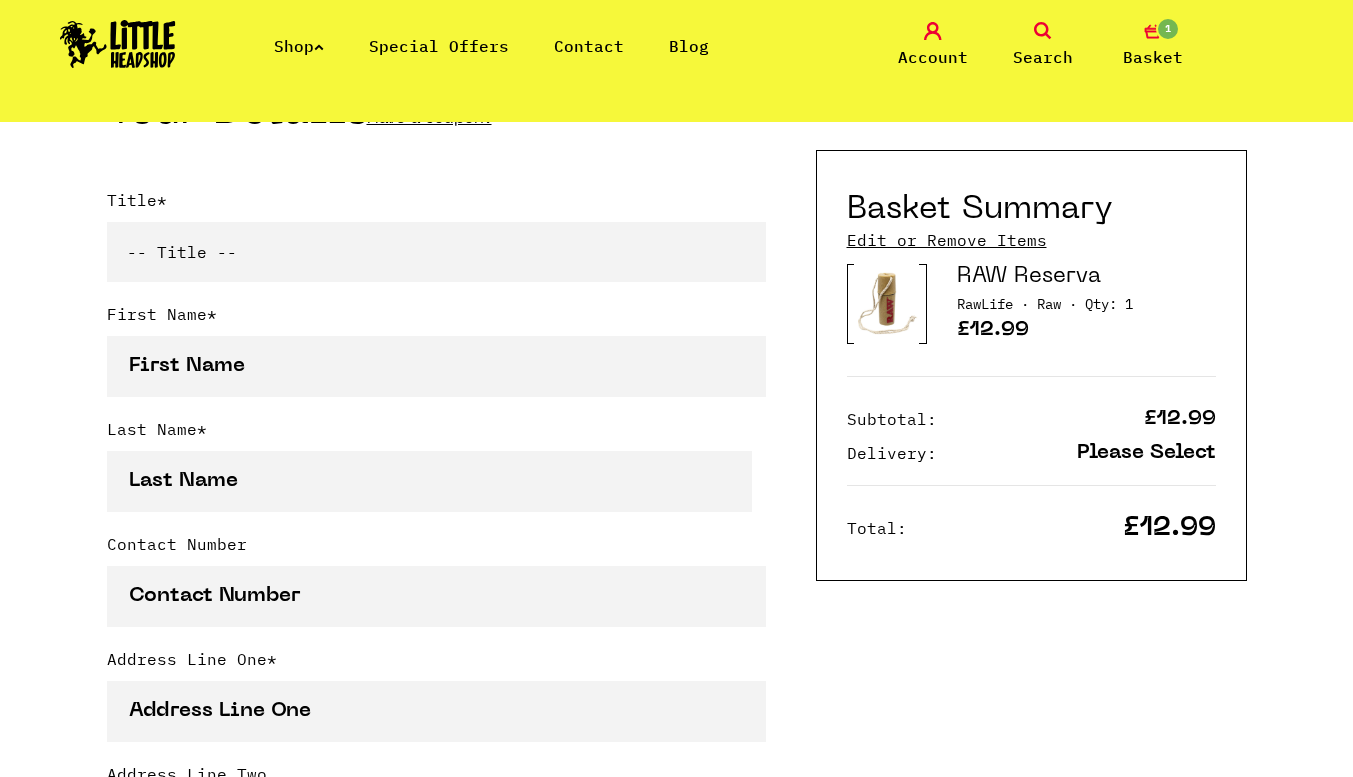 scroll, scrollTop: 486, scrollLeft: 0, axis: vertical 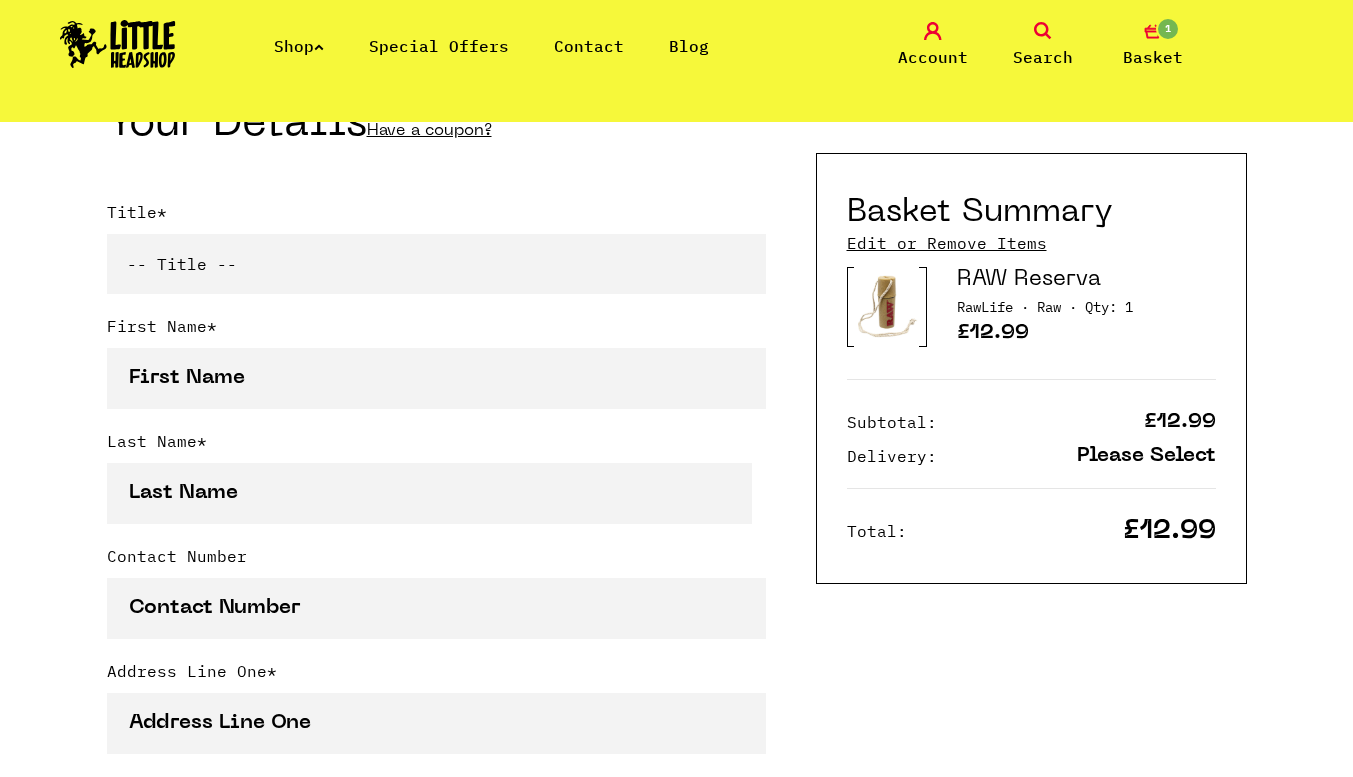 click on "-- Title --
Mr
Mrs
Ms
Miss
Dr
Prof" at bounding box center (436, 264) 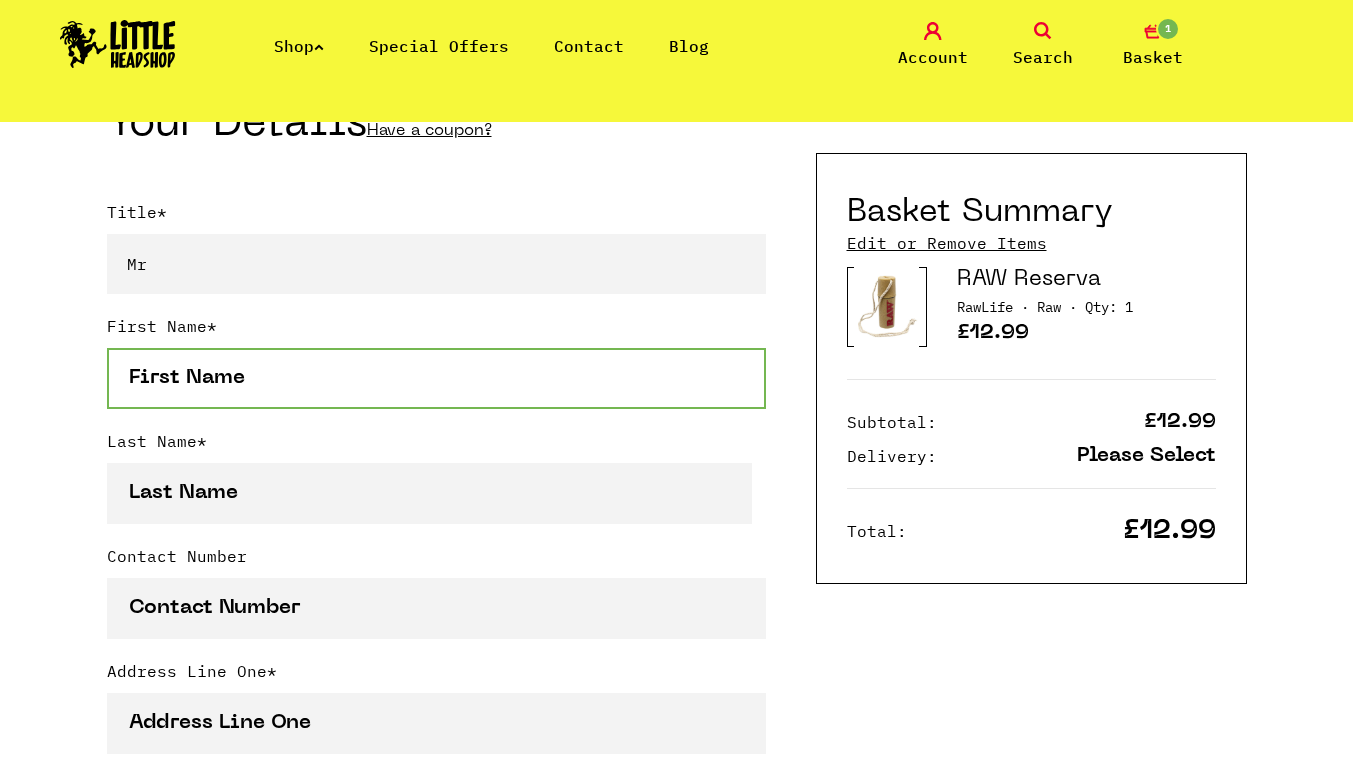 click on "First Name  *" at bounding box center [436, 378] 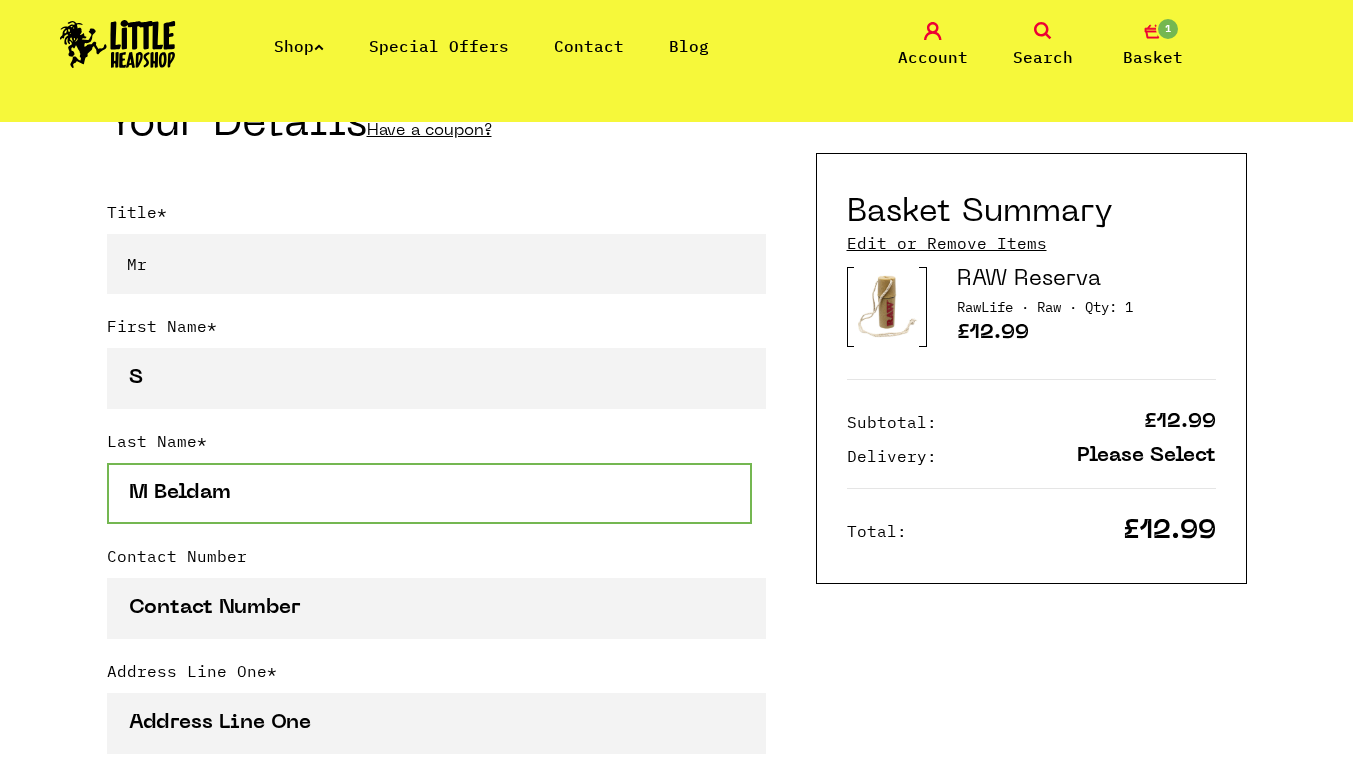 type on "07795425704" 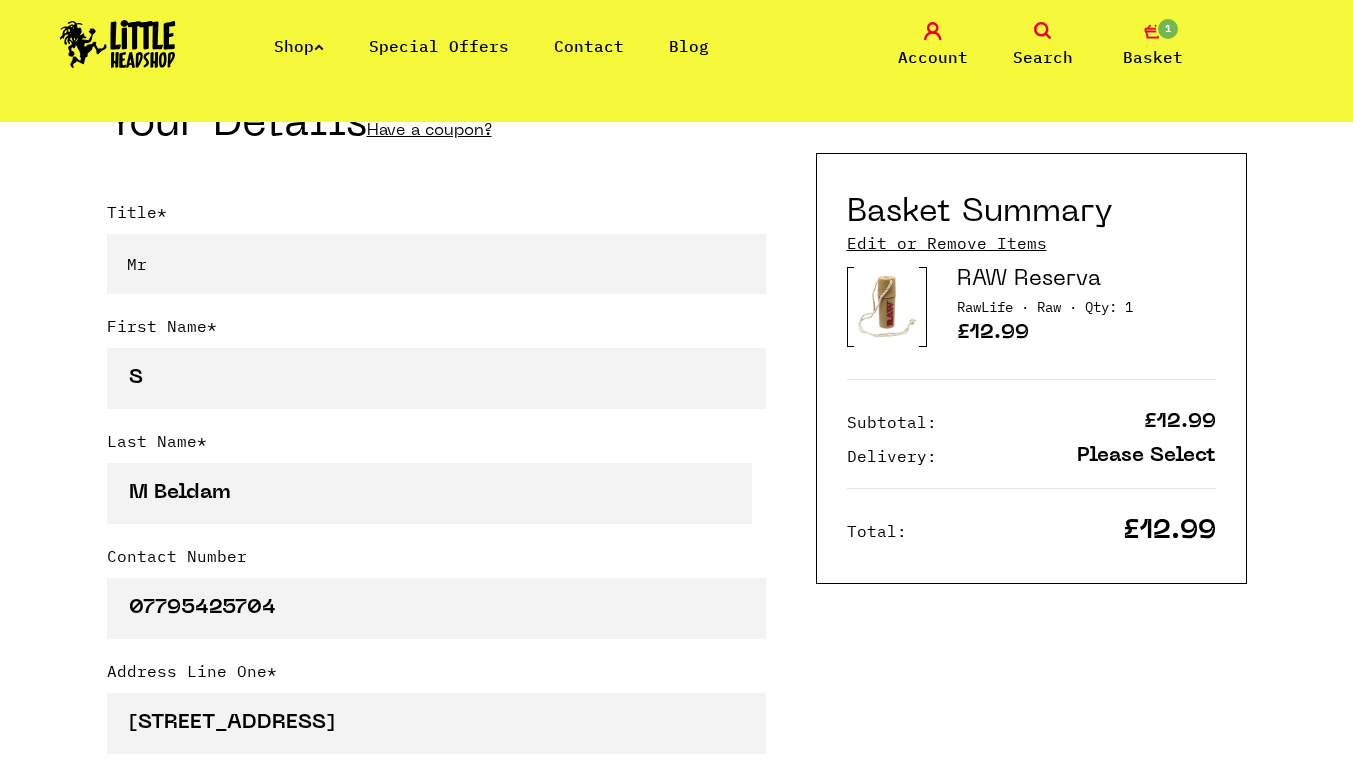 select on "826" 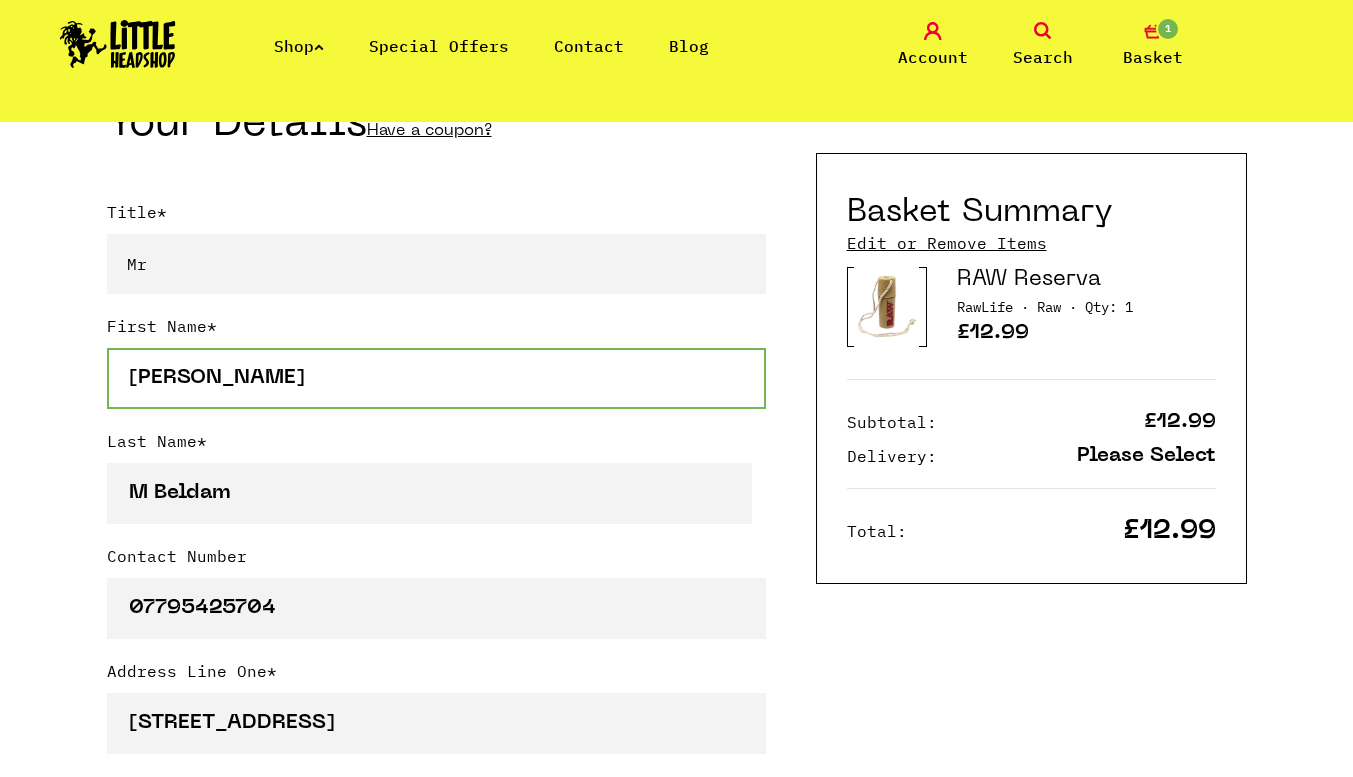 type on "Sam" 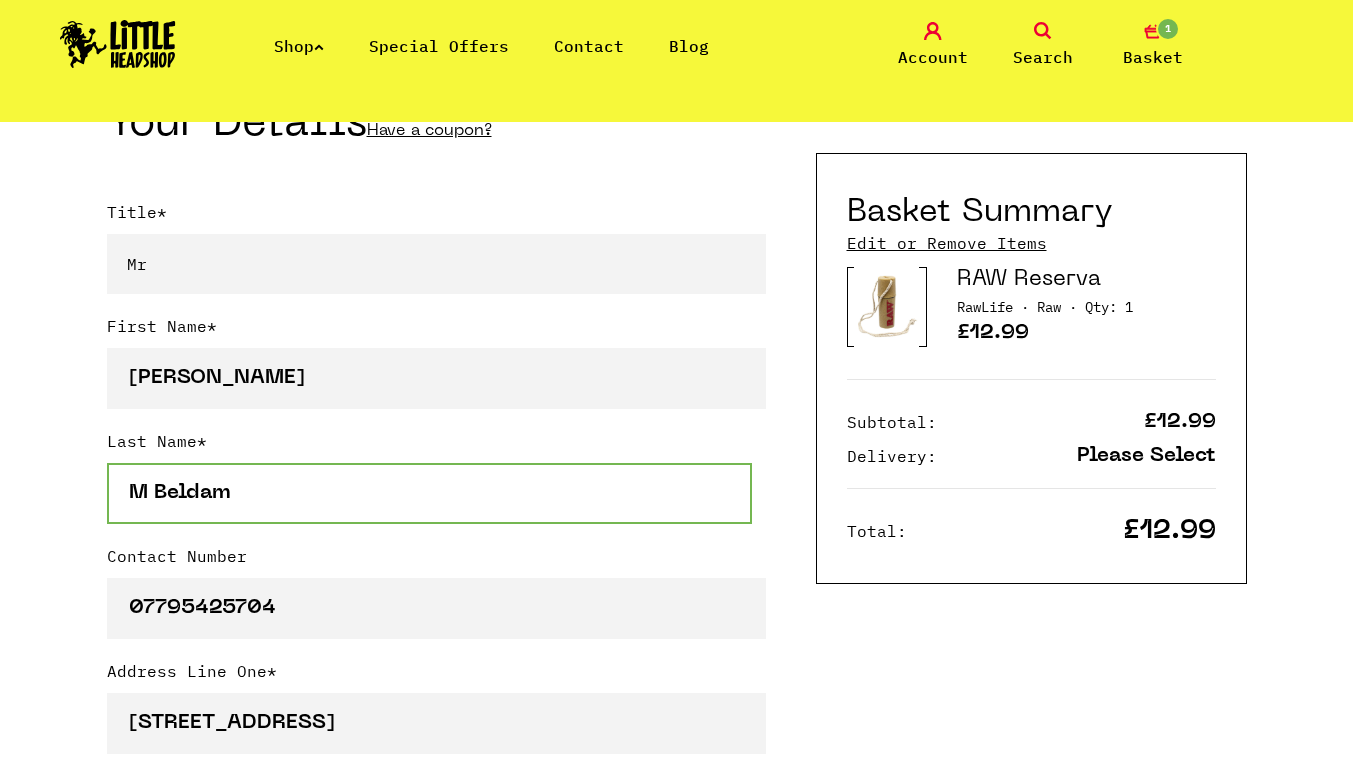 click on "M Beldam" at bounding box center (430, 493) 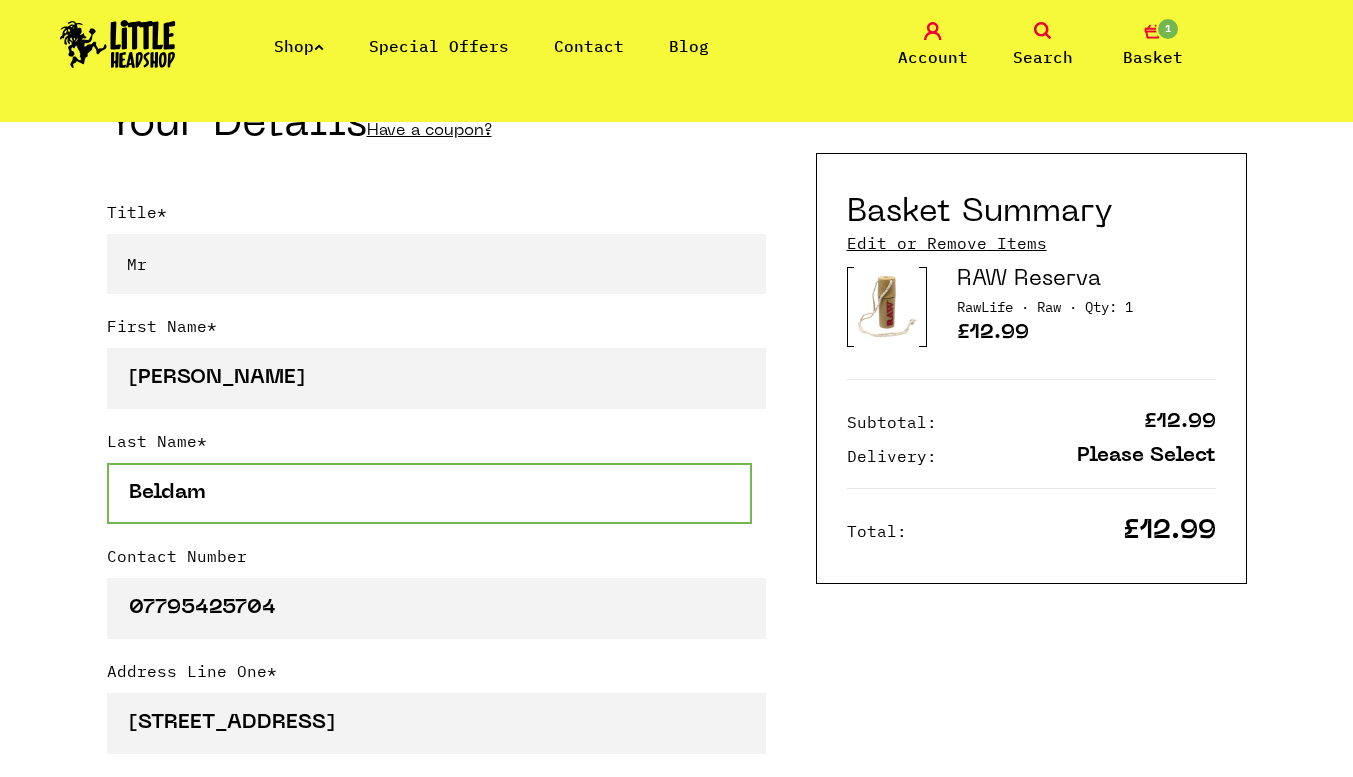 scroll, scrollTop: 2, scrollLeft: 0, axis: vertical 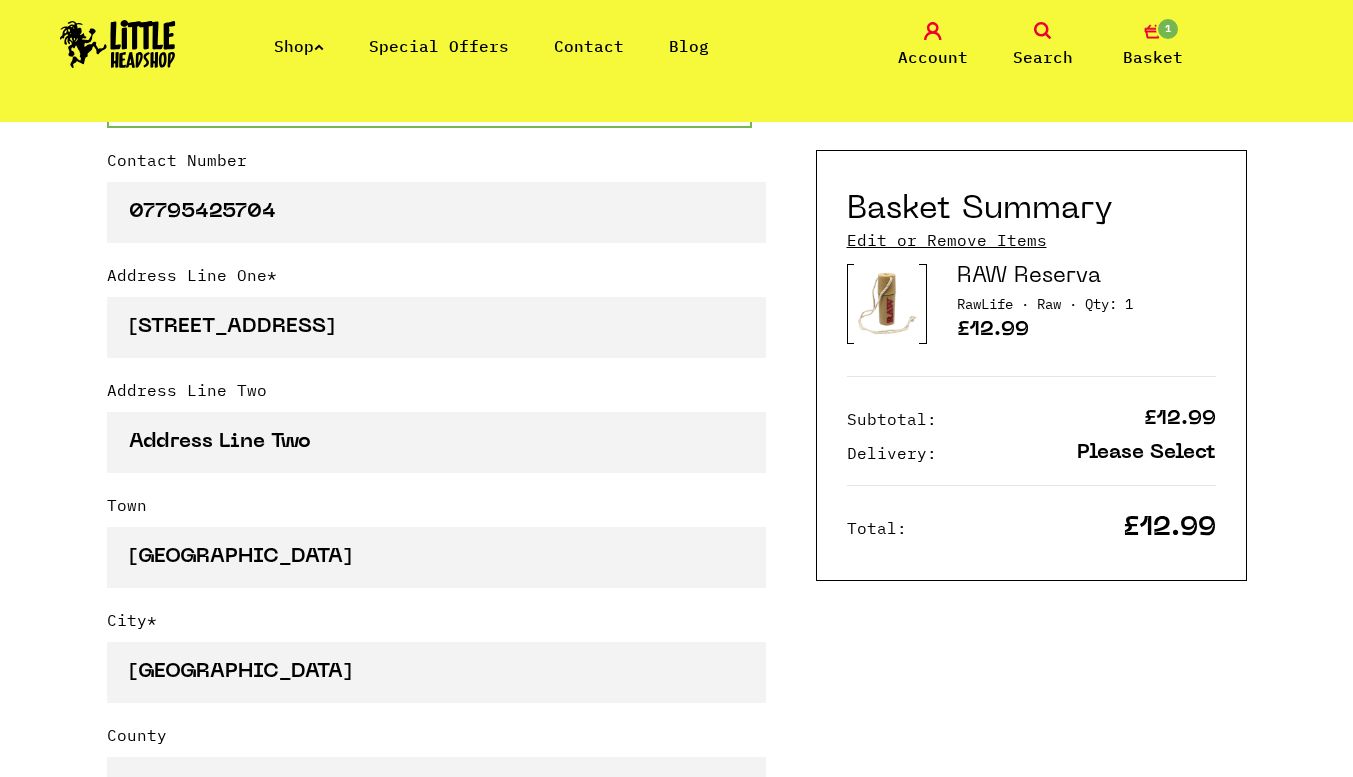 type on "Beldam" 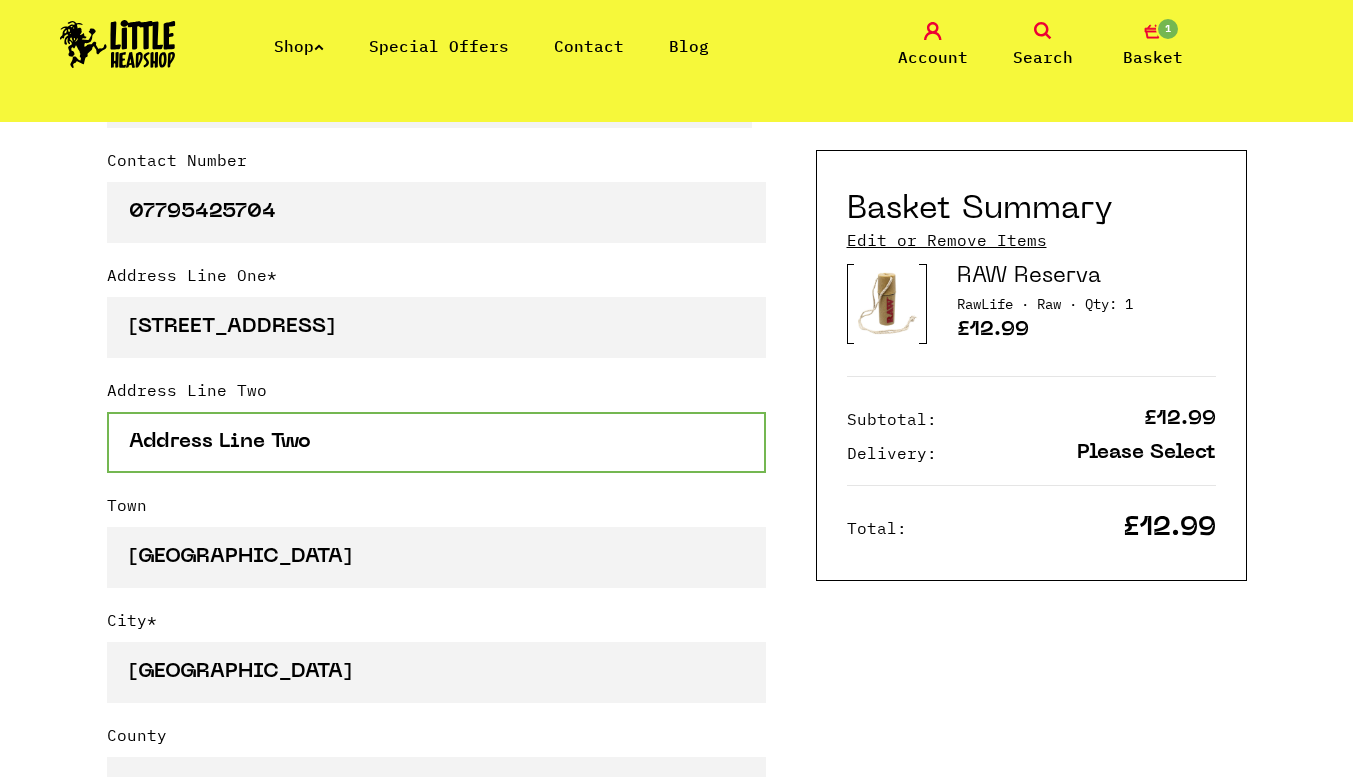 click on "Address Line Two" at bounding box center (436, 442) 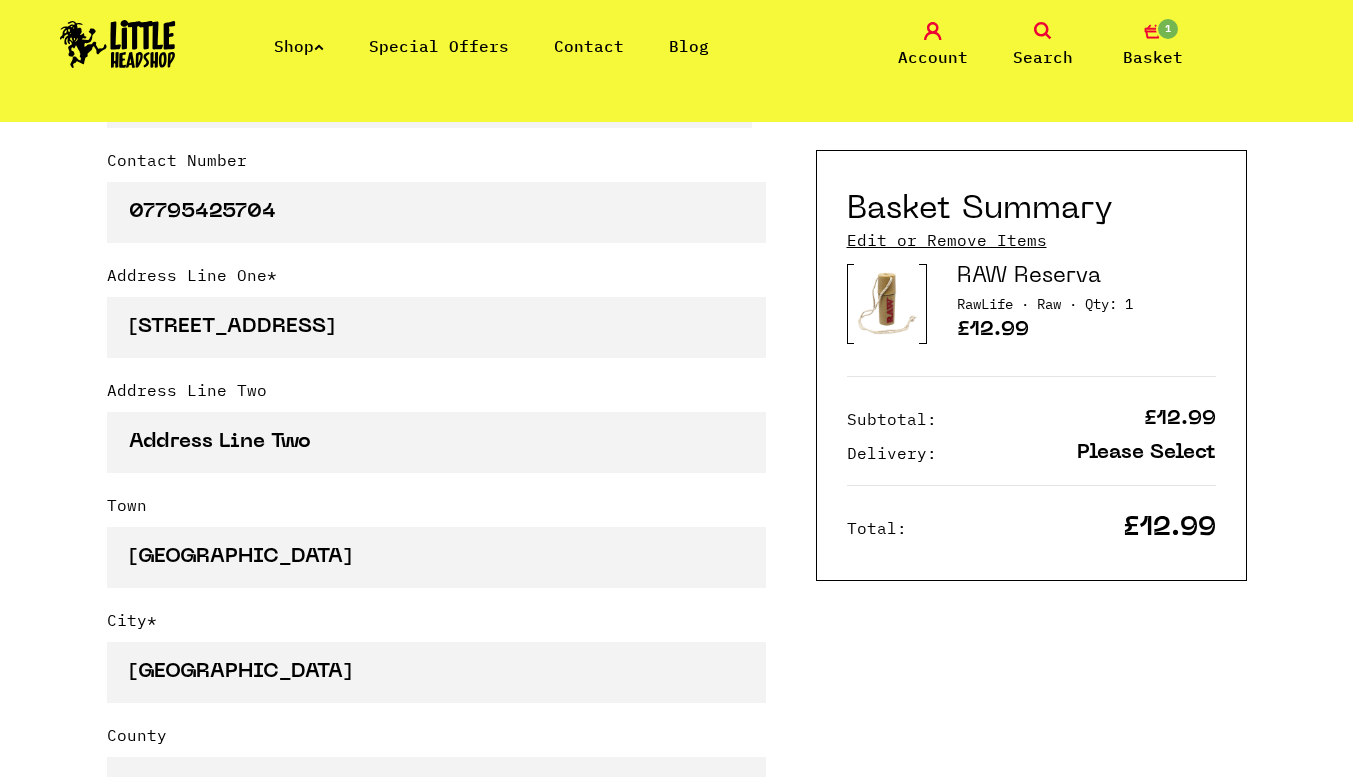 click on "Address Line Two" at bounding box center (436, 435) 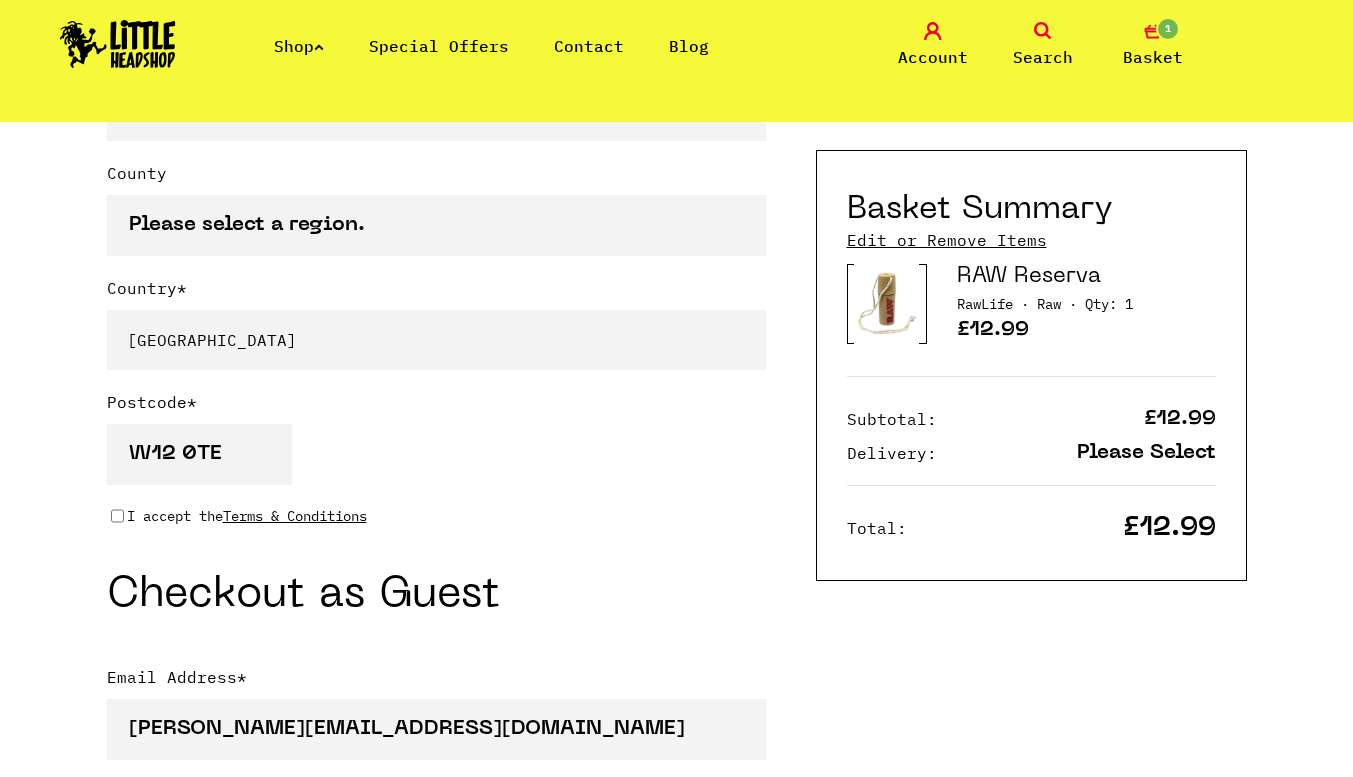 scroll, scrollTop: 1445, scrollLeft: 0, axis: vertical 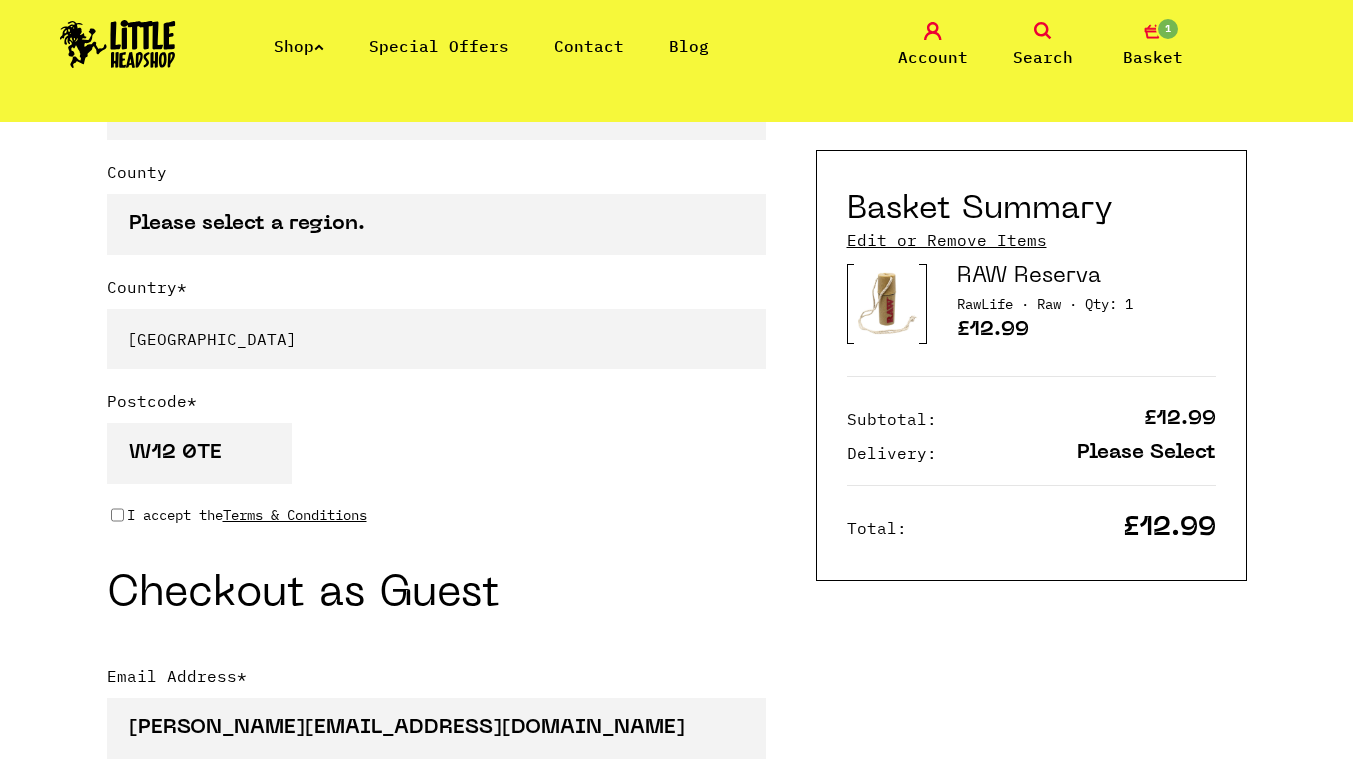 click on "I accept the  Terms & Conditions" at bounding box center [117, 515] 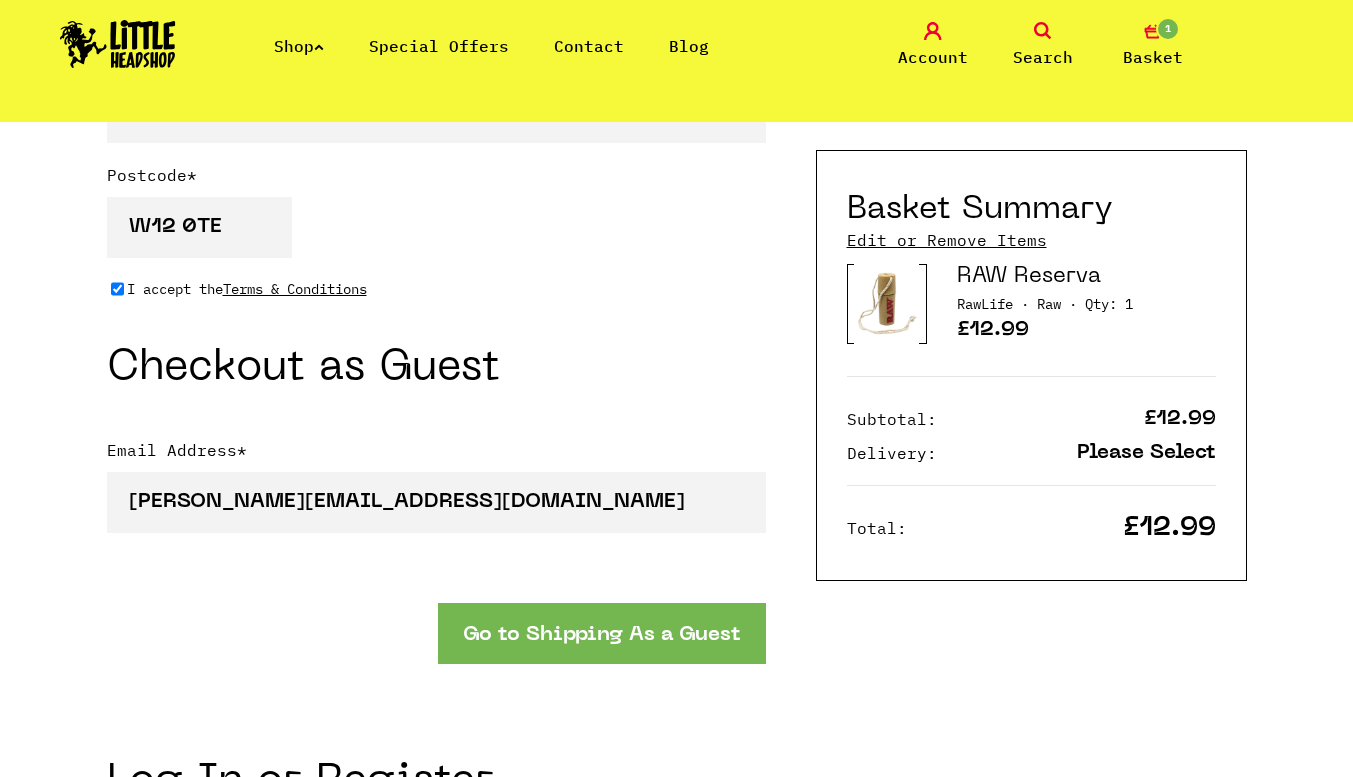 scroll, scrollTop: 1672, scrollLeft: 0, axis: vertical 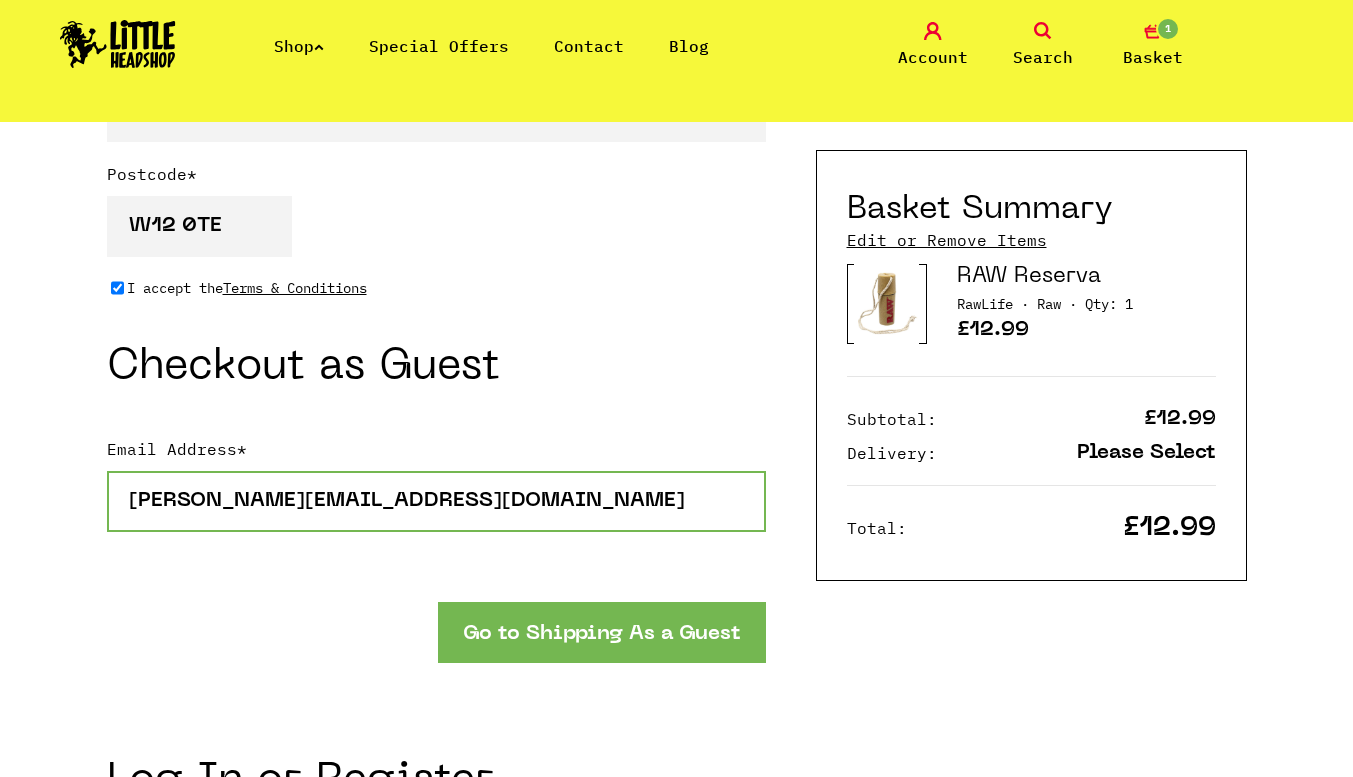drag, startPoint x: 422, startPoint y: 513, endPoint x: 82, endPoint y: 515, distance: 340.0059 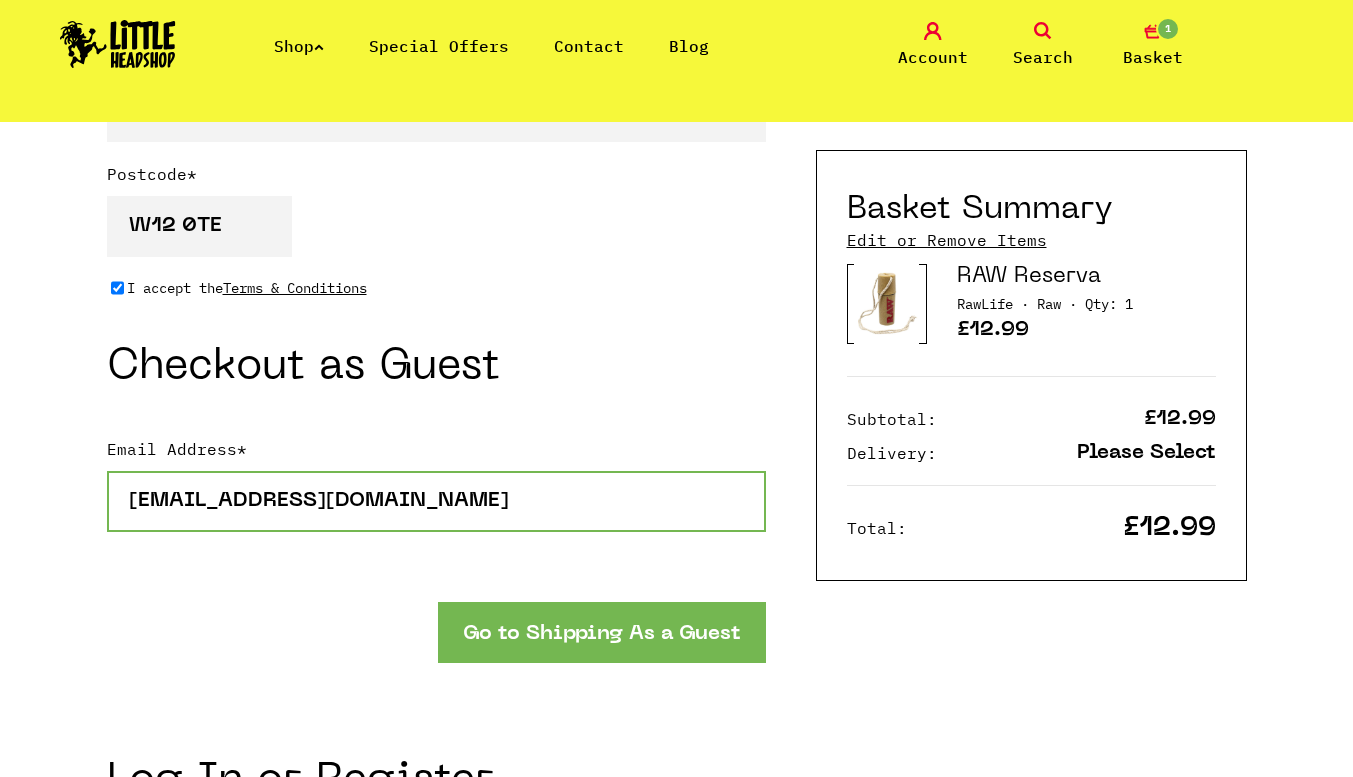 type on "dreadthebeldie@hotmail.co.uk" 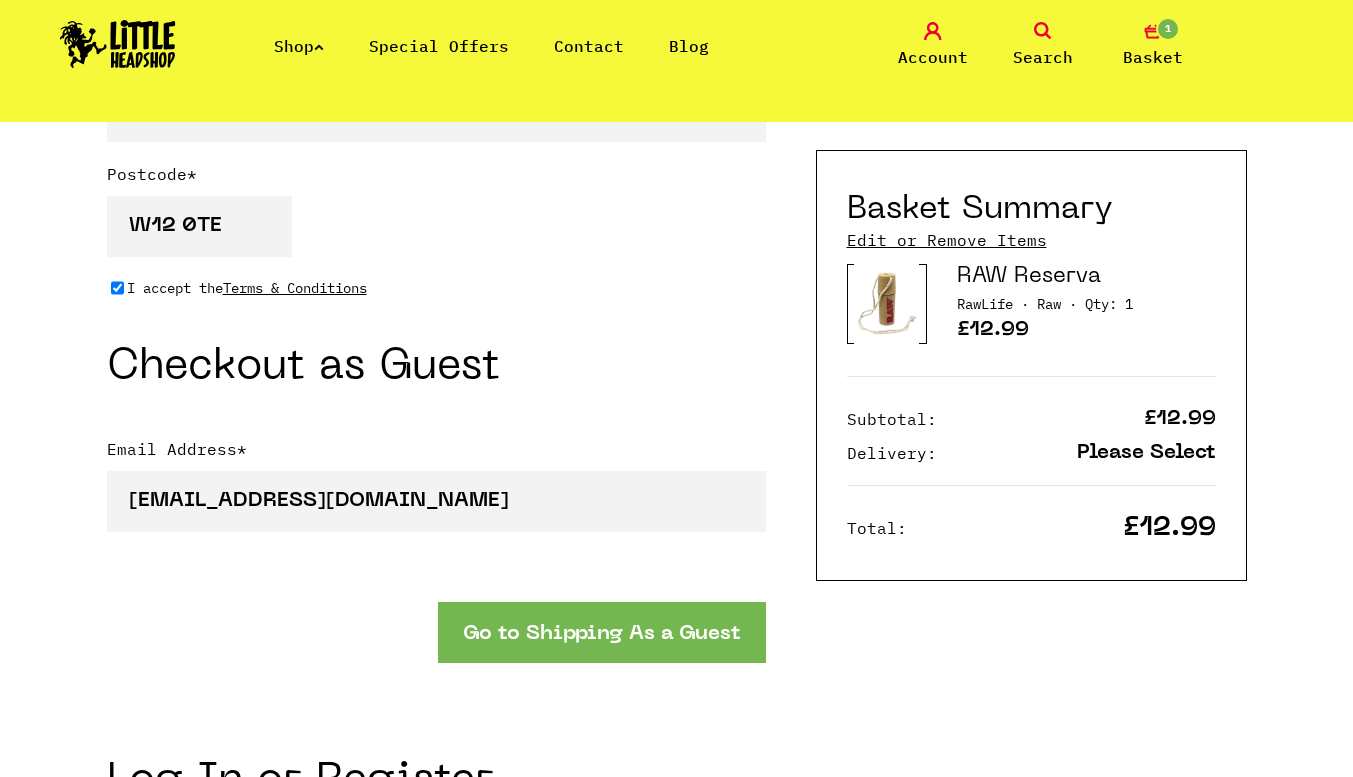 scroll, scrollTop: 0, scrollLeft: 0, axis: both 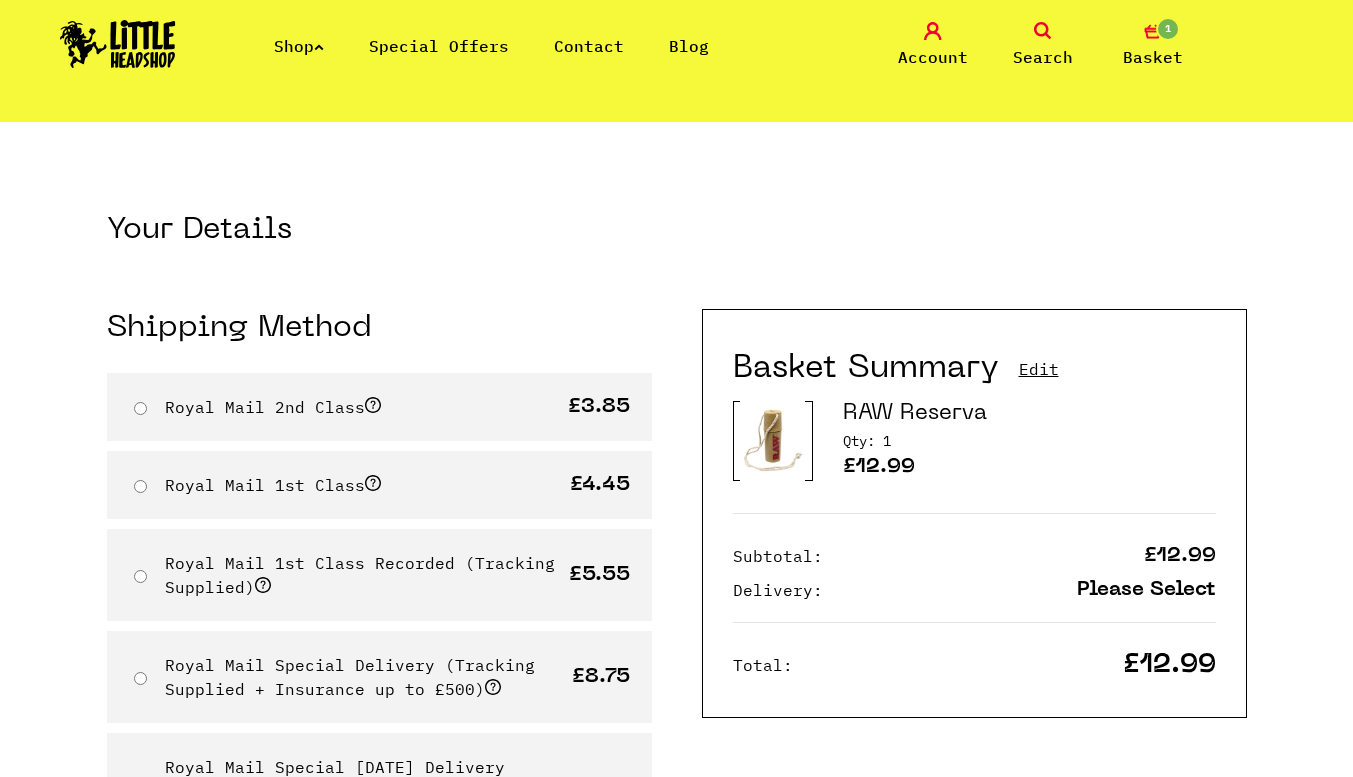 click on "Royal Mail 2nd Class
£3.85" at bounding box center (379, 407) 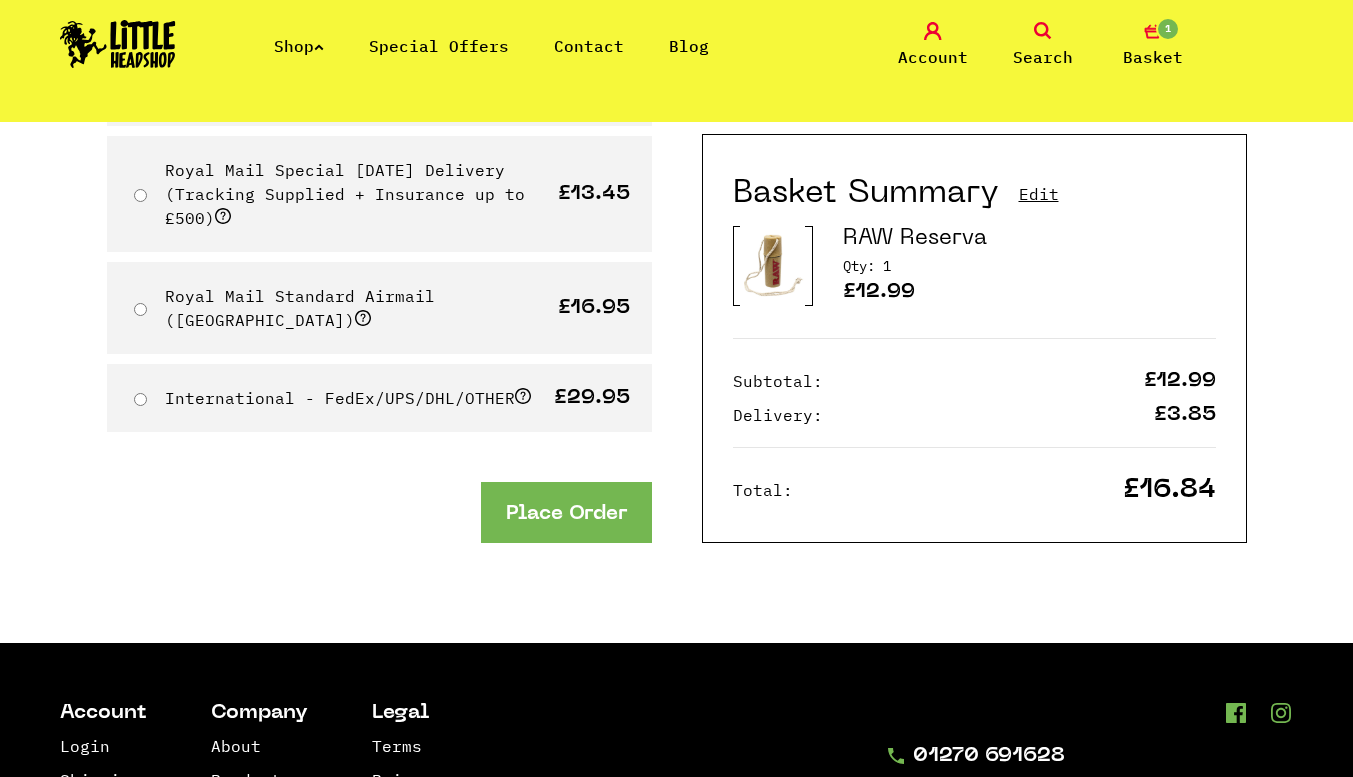 scroll, scrollTop: 599, scrollLeft: 0, axis: vertical 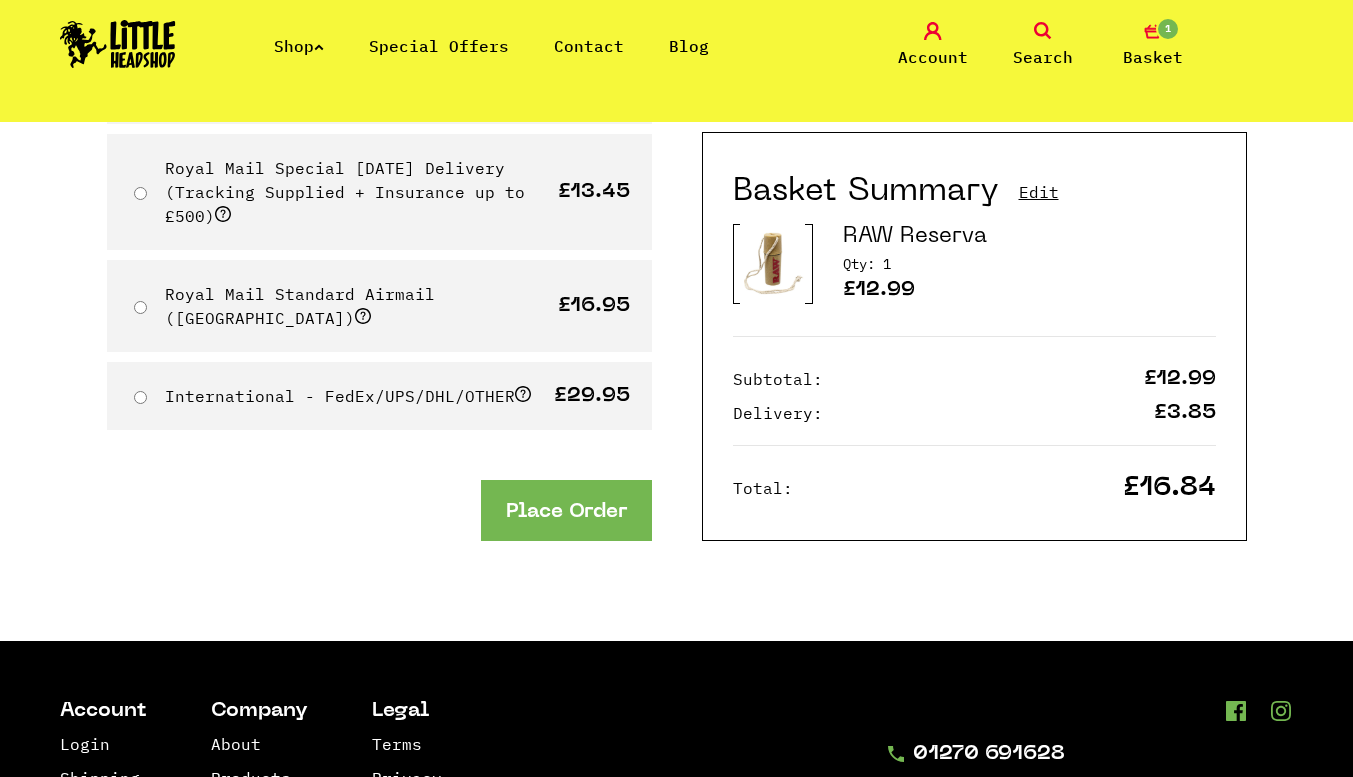 click on "Place Order" at bounding box center (566, 510) 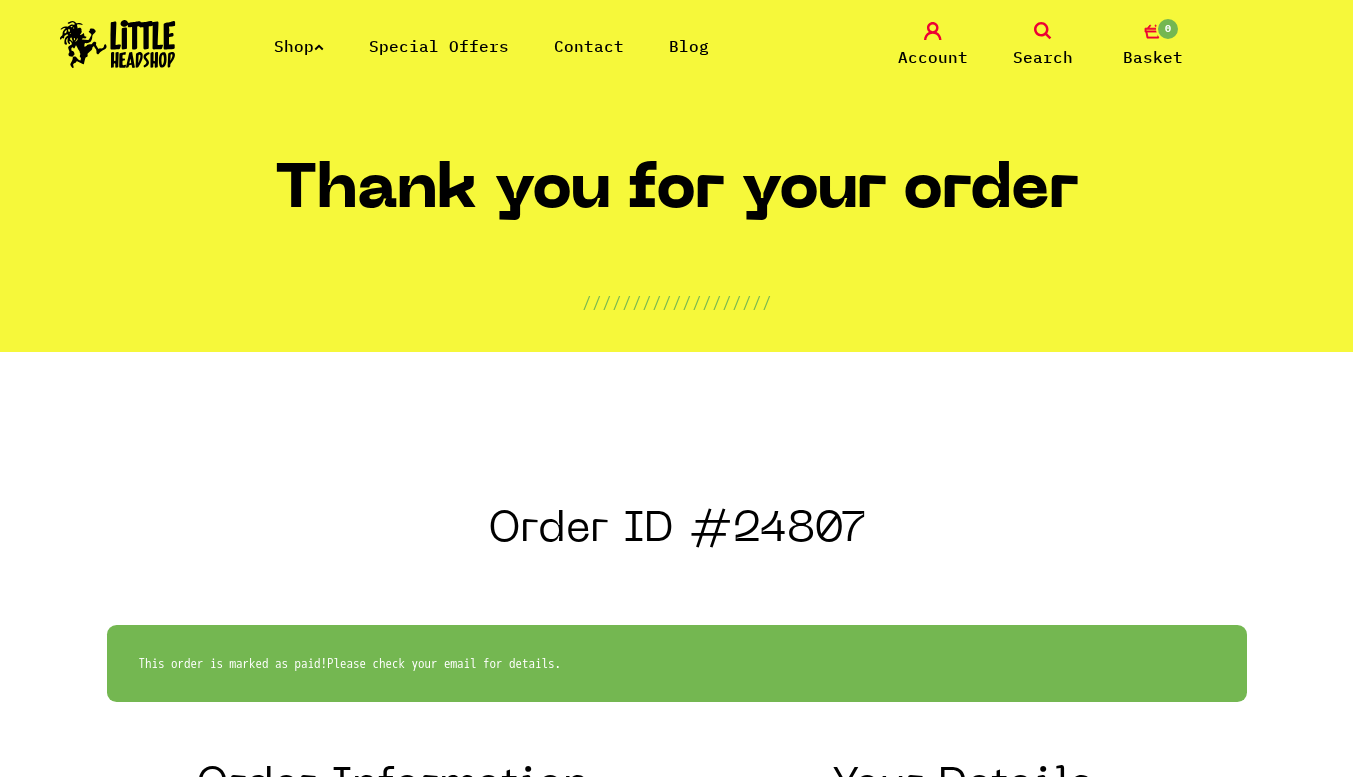 scroll, scrollTop: 0, scrollLeft: 0, axis: both 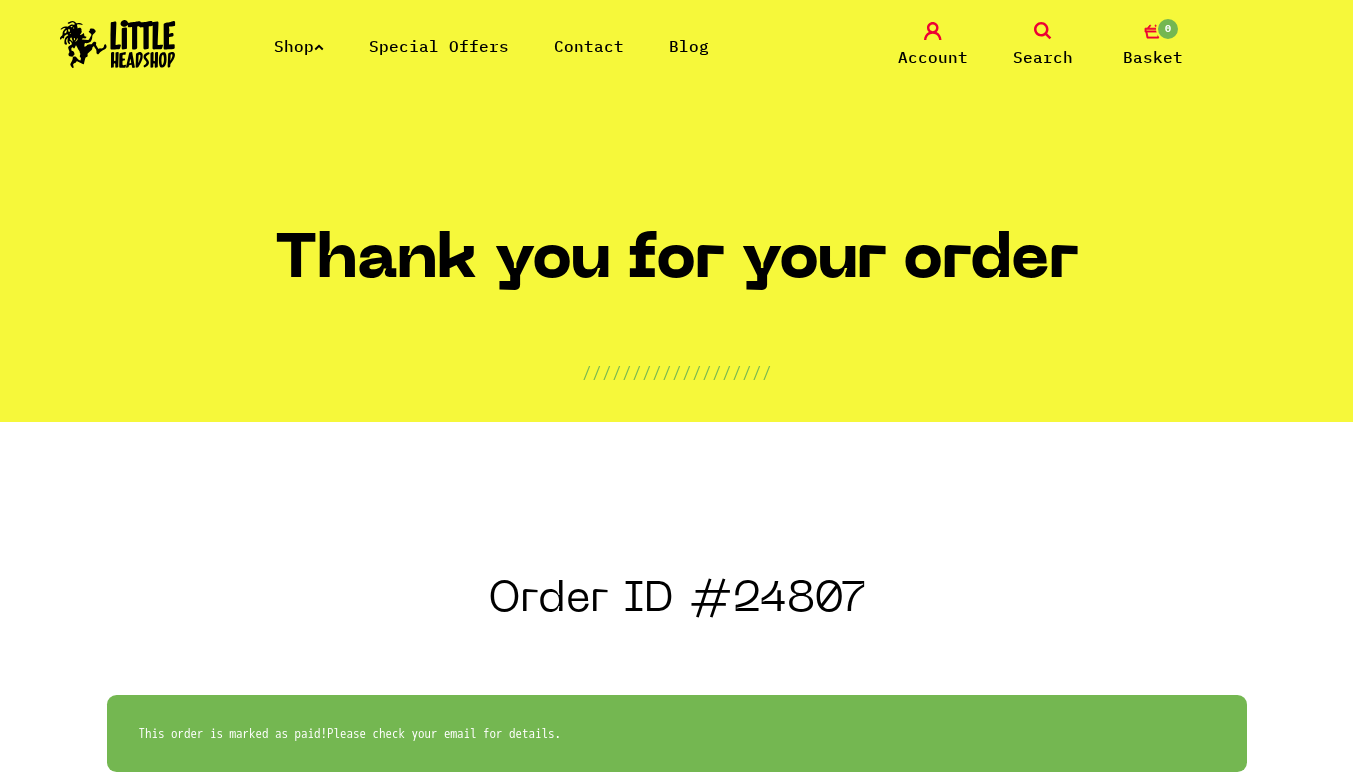 click on "Shop" at bounding box center (299, 46) 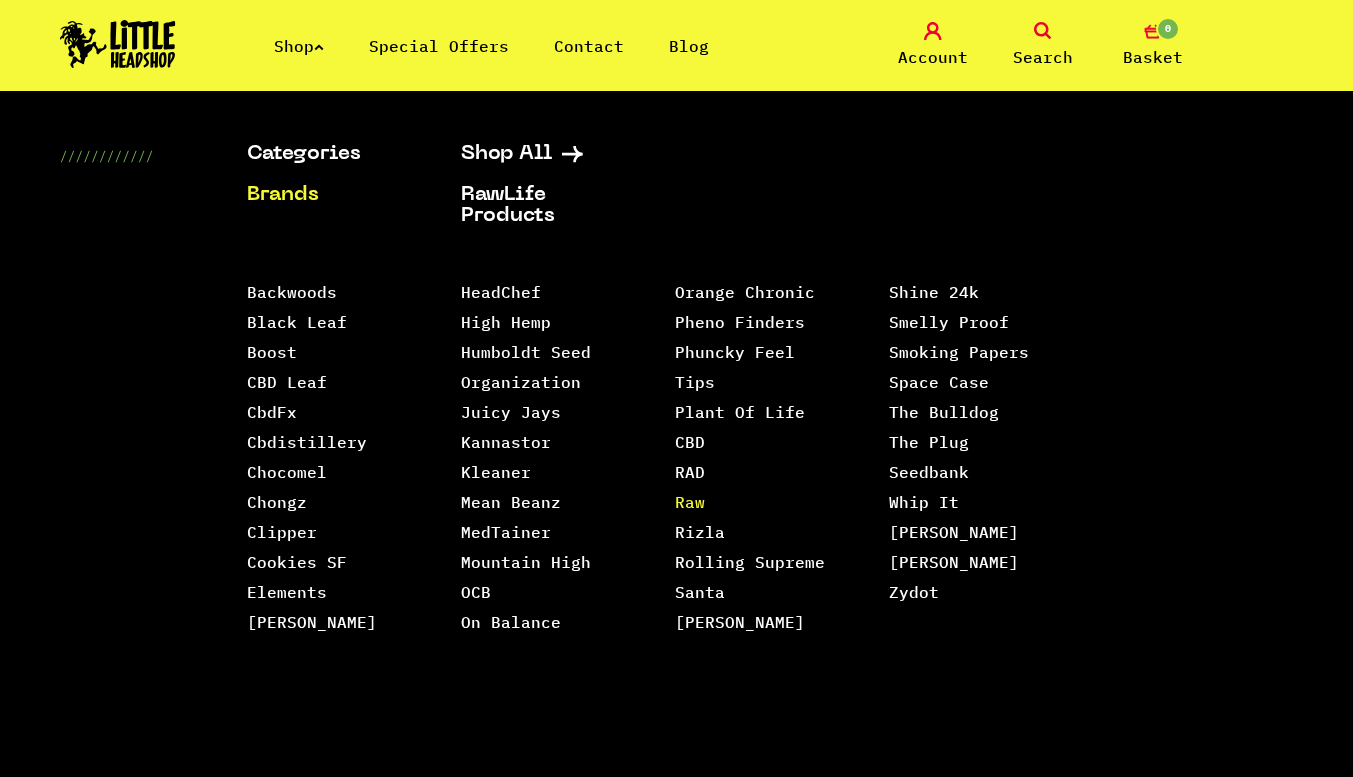 click on "Raw" at bounding box center [690, 502] 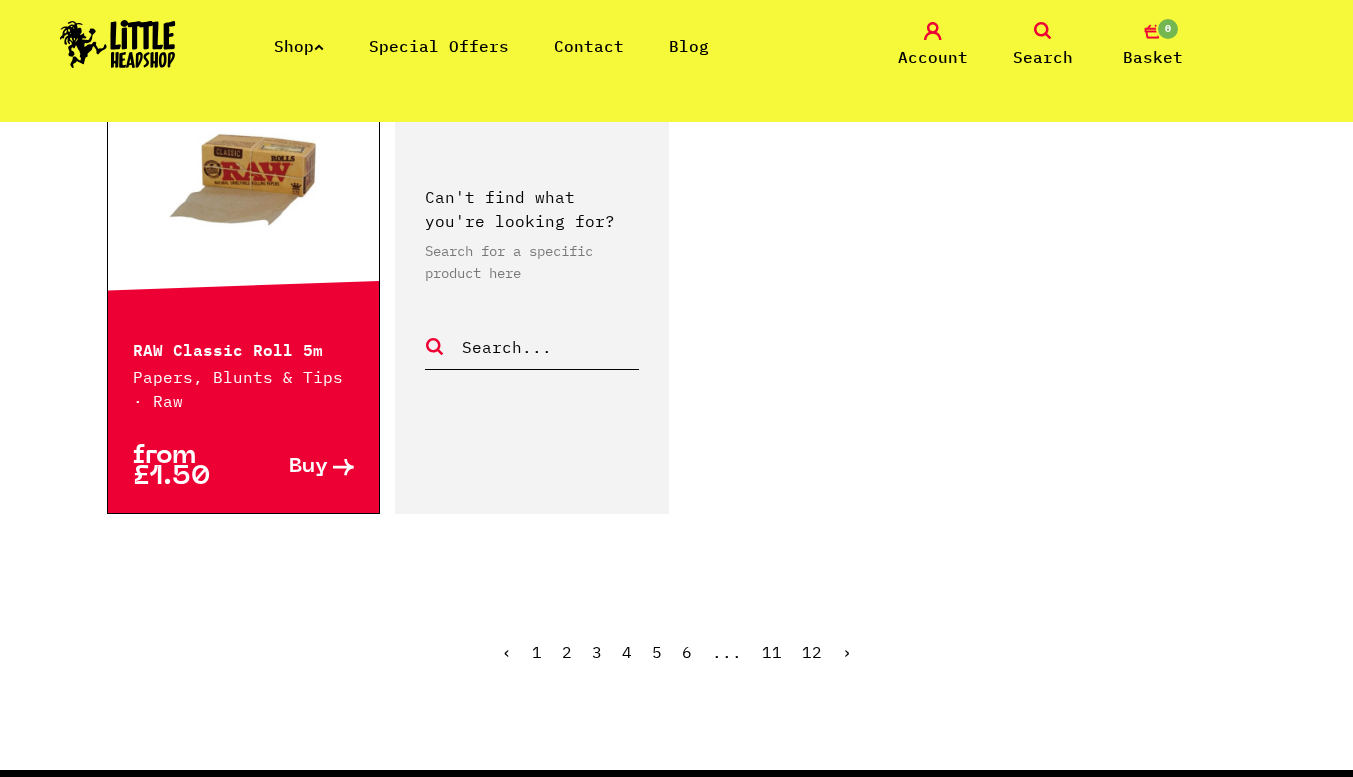 scroll, scrollTop: 3271, scrollLeft: 0, axis: vertical 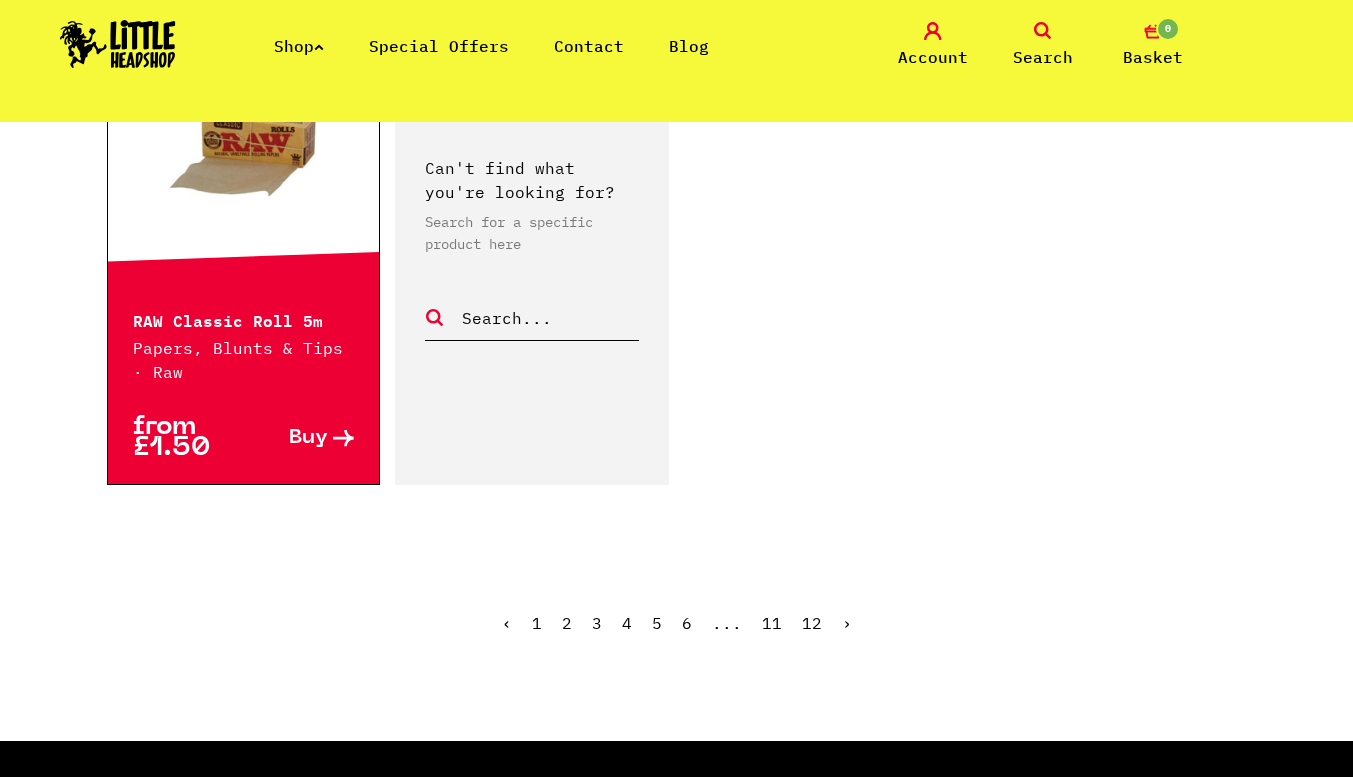 click on "2" at bounding box center [567, 623] 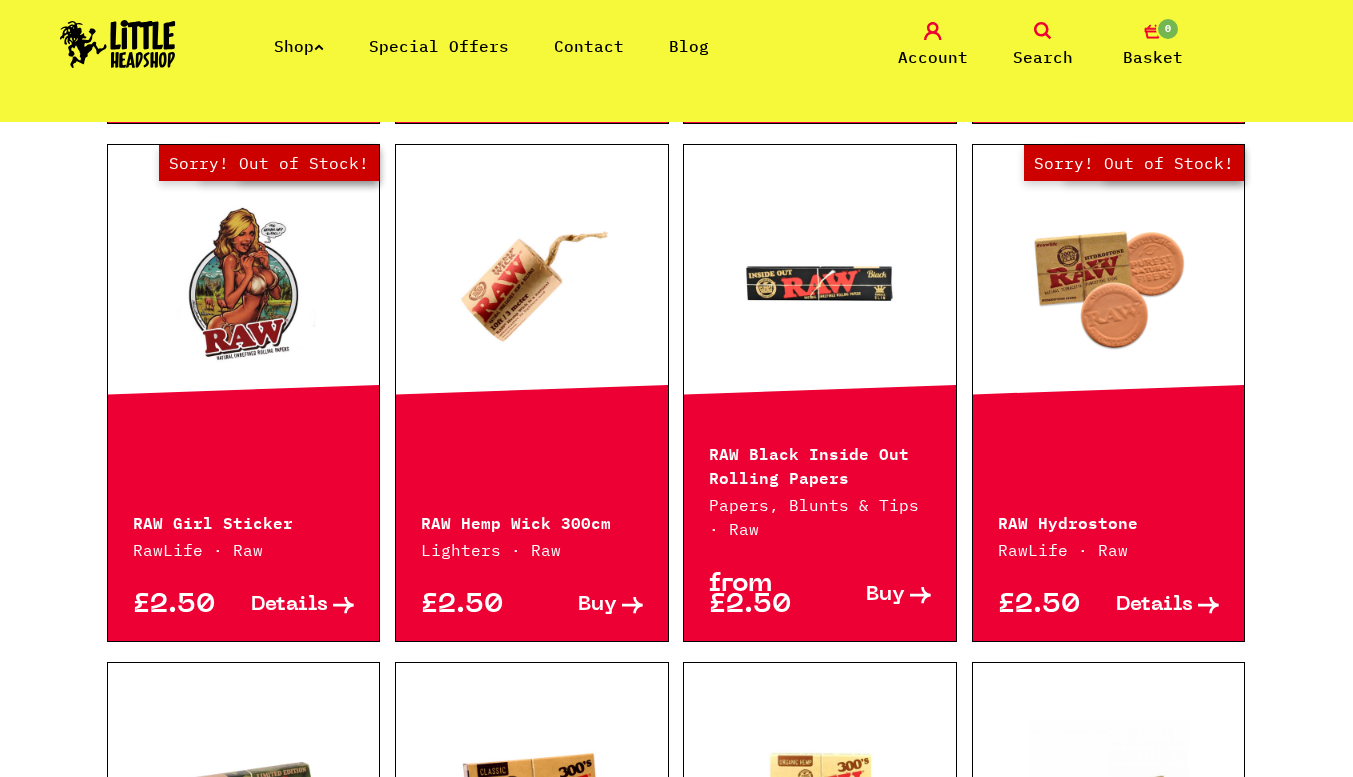 scroll, scrollTop: 1561, scrollLeft: 0, axis: vertical 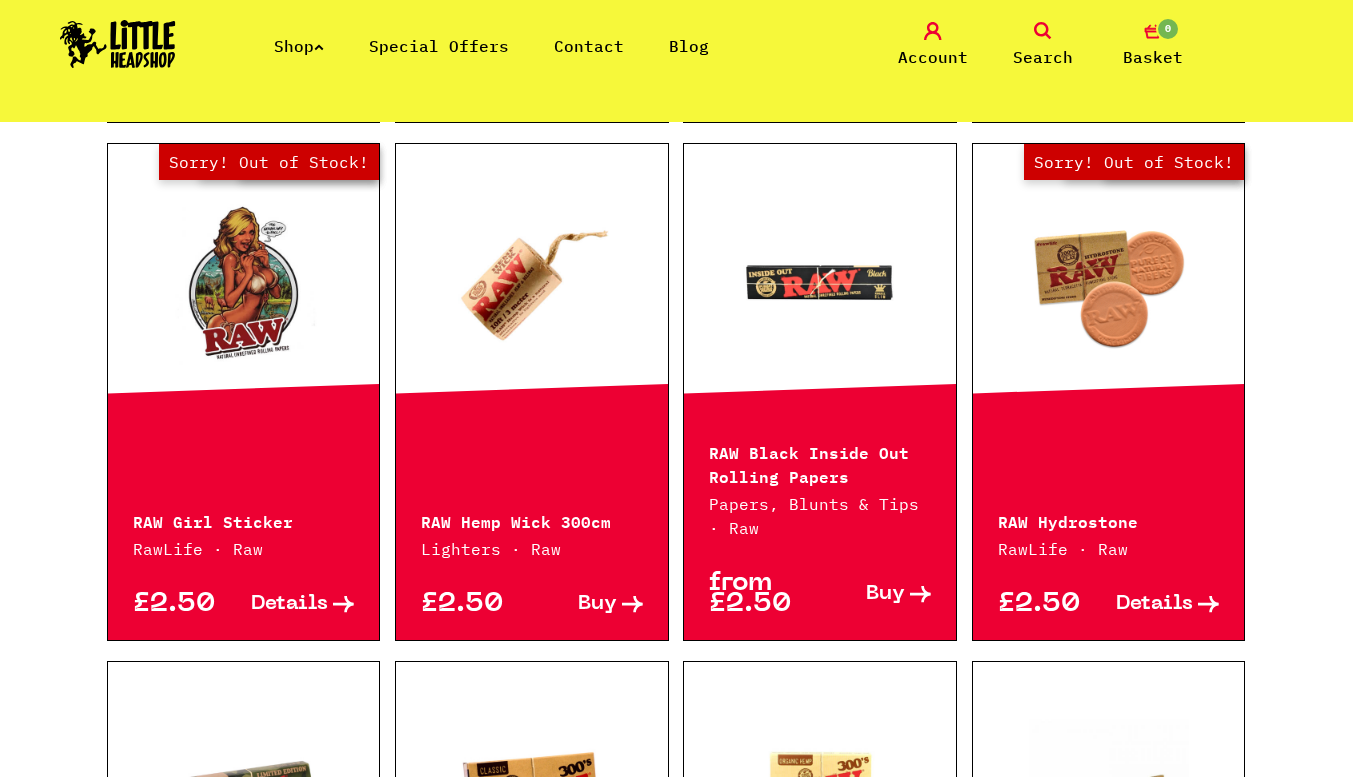 click on "Out of Stock
Hurry! Low Stock
Sorry! Out of Stock!" at bounding box center [1109, 279] 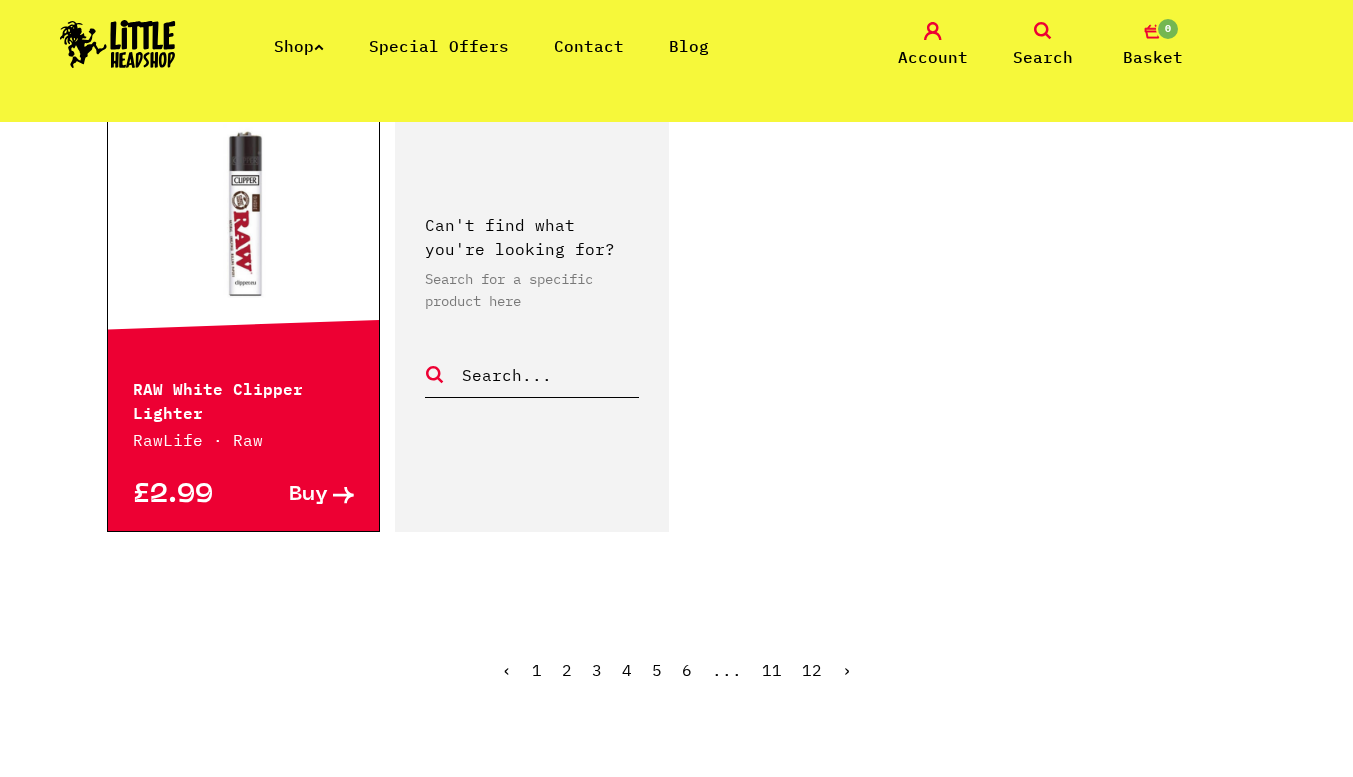 scroll, scrollTop: 3159, scrollLeft: 0, axis: vertical 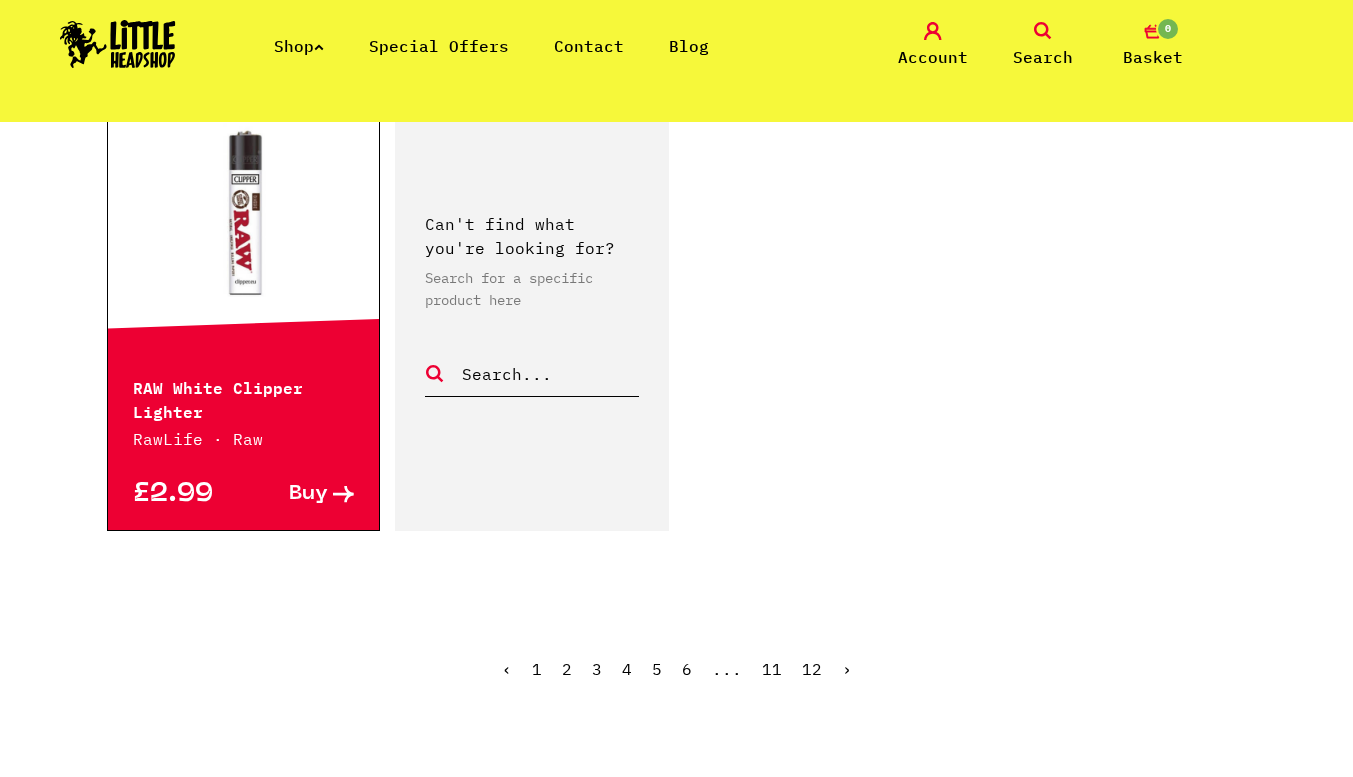 click on "3" at bounding box center (597, 669) 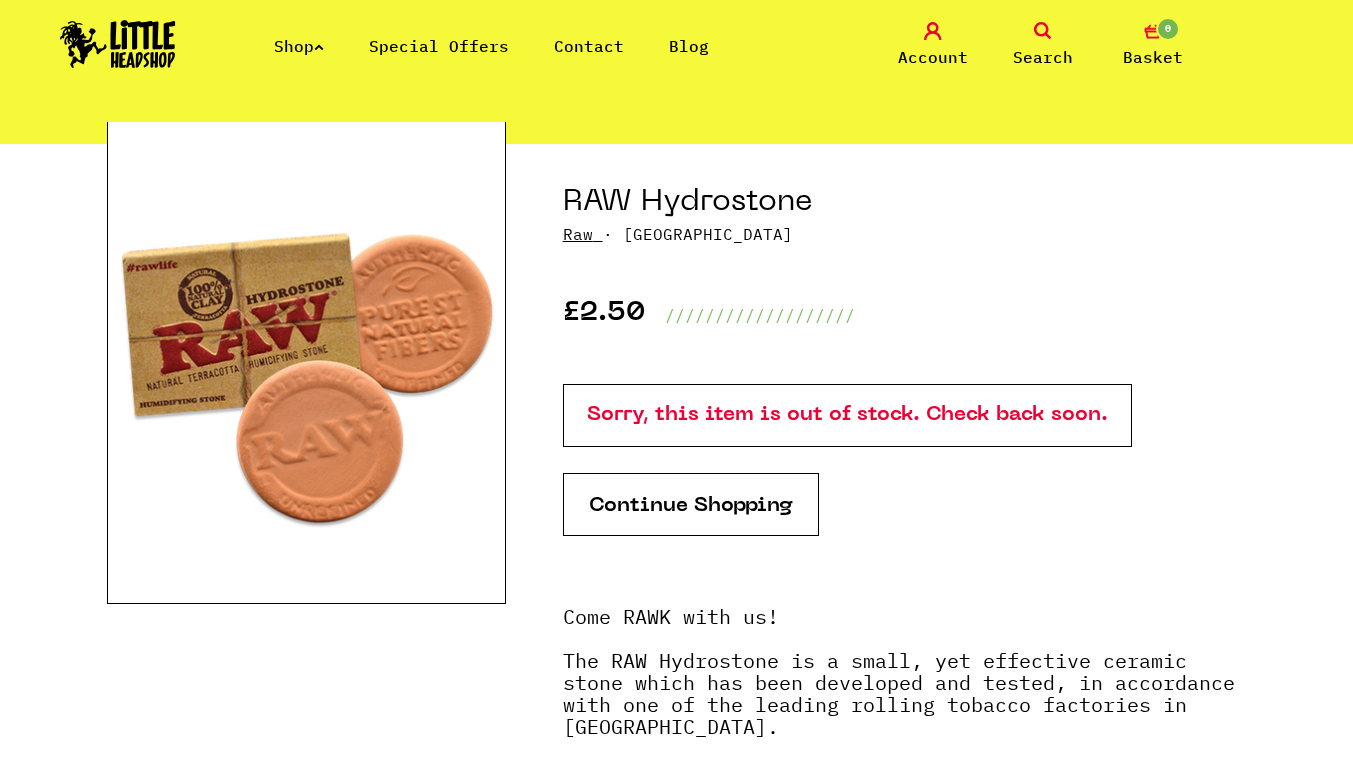 scroll, scrollTop: 176, scrollLeft: 0, axis: vertical 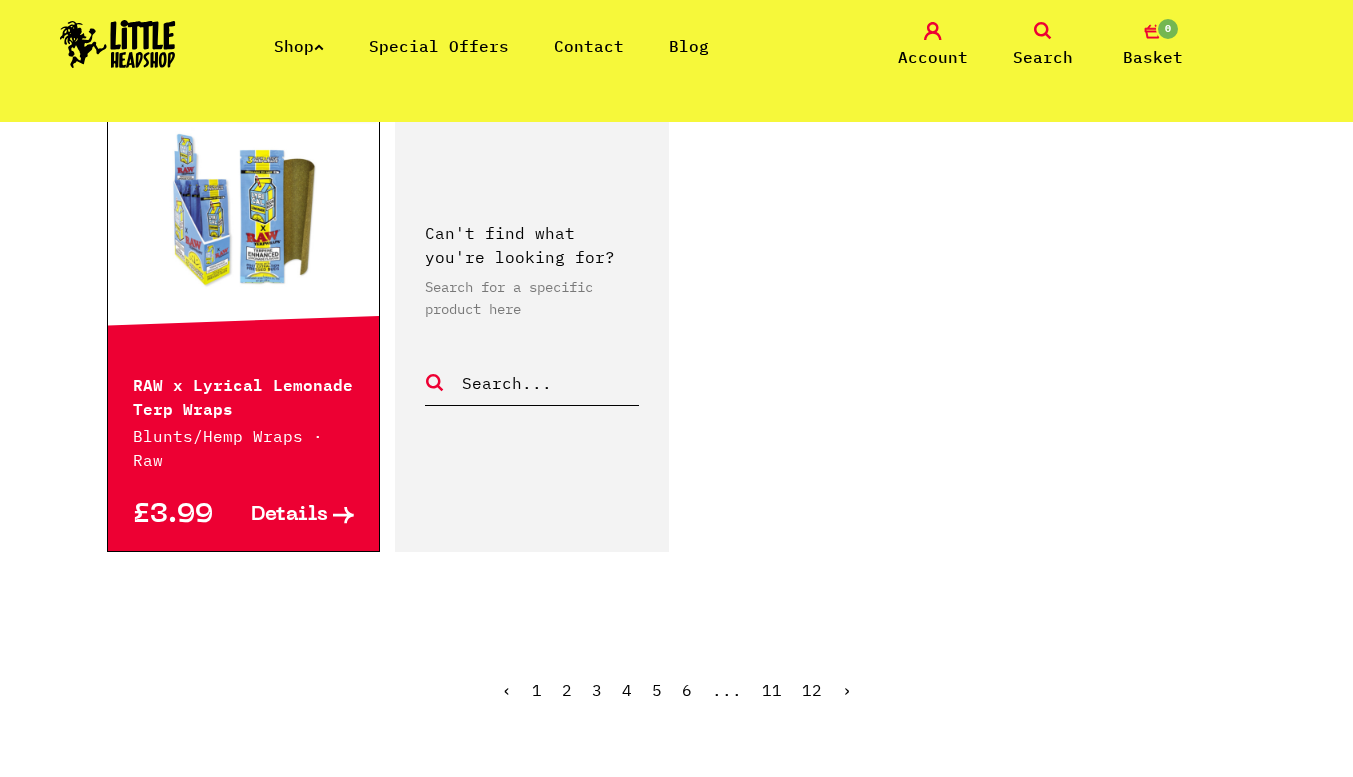 click on "‹
1
2
3
4
5
6
...
11
12
›" at bounding box center (677, 705) 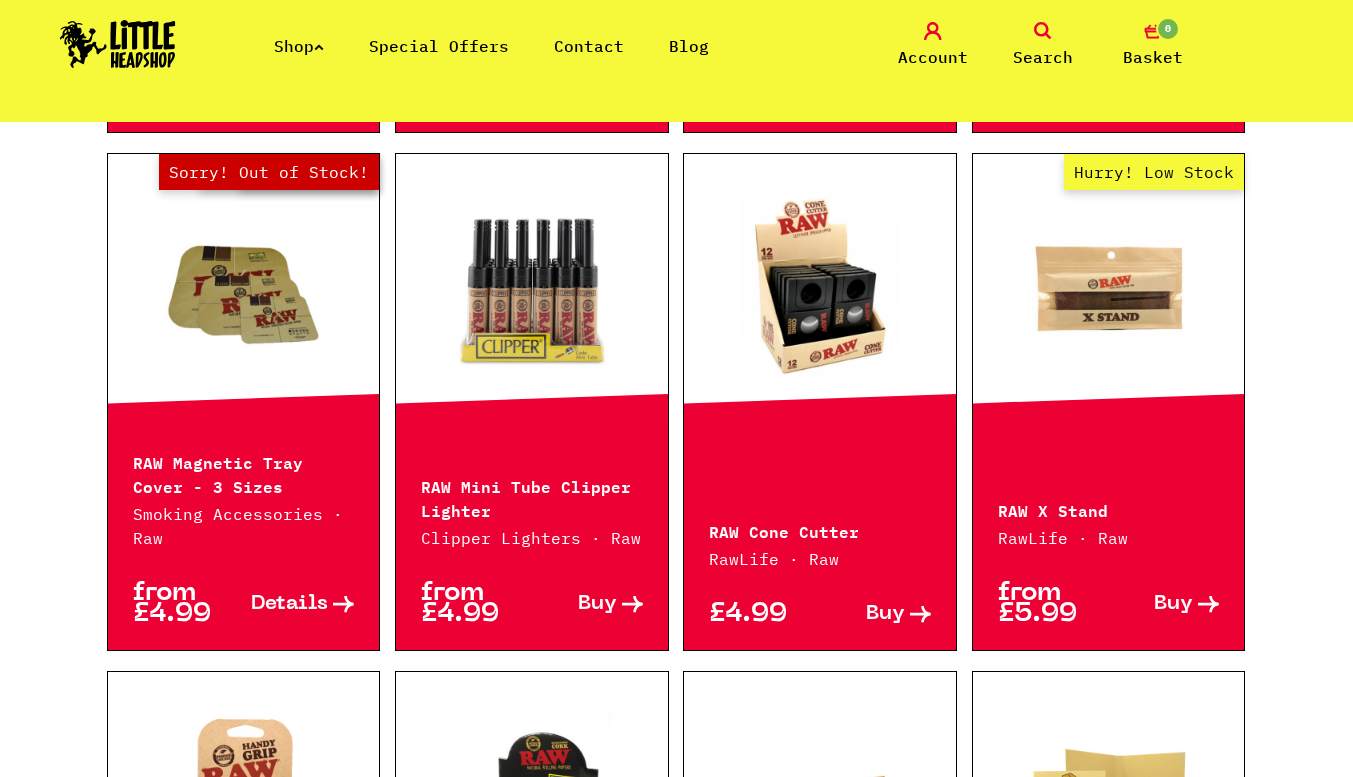 scroll, scrollTop: 1011, scrollLeft: 0, axis: vertical 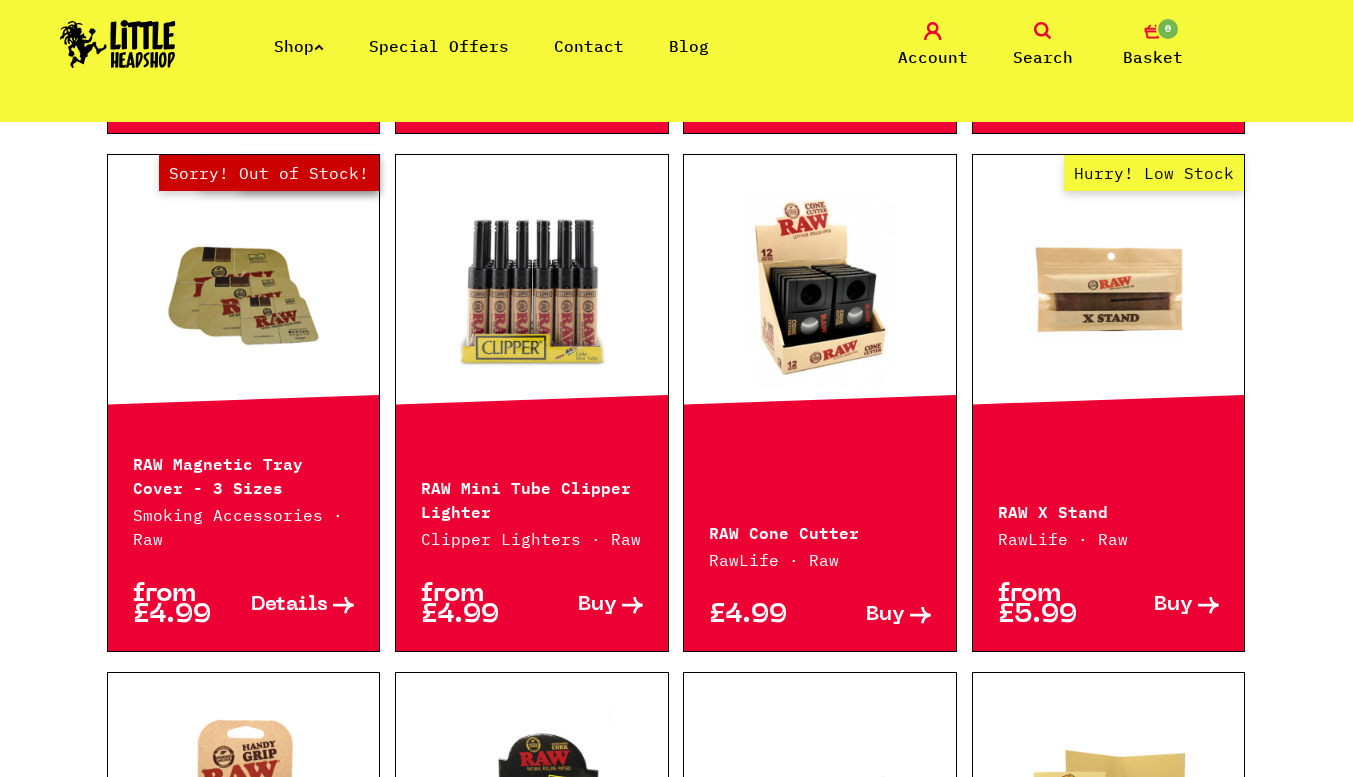 click on "Hurry! Low Stock" at bounding box center [1109, 290] 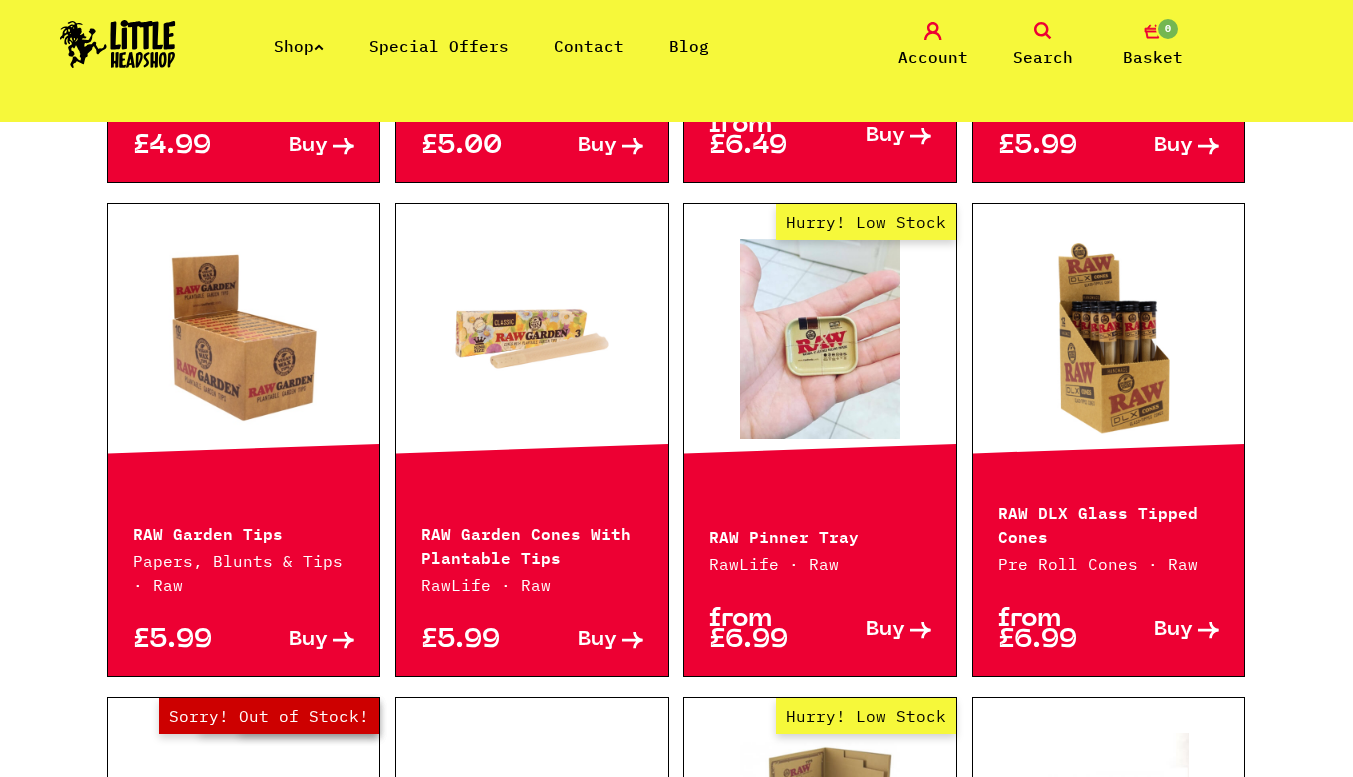 scroll, scrollTop: 1976, scrollLeft: 0, axis: vertical 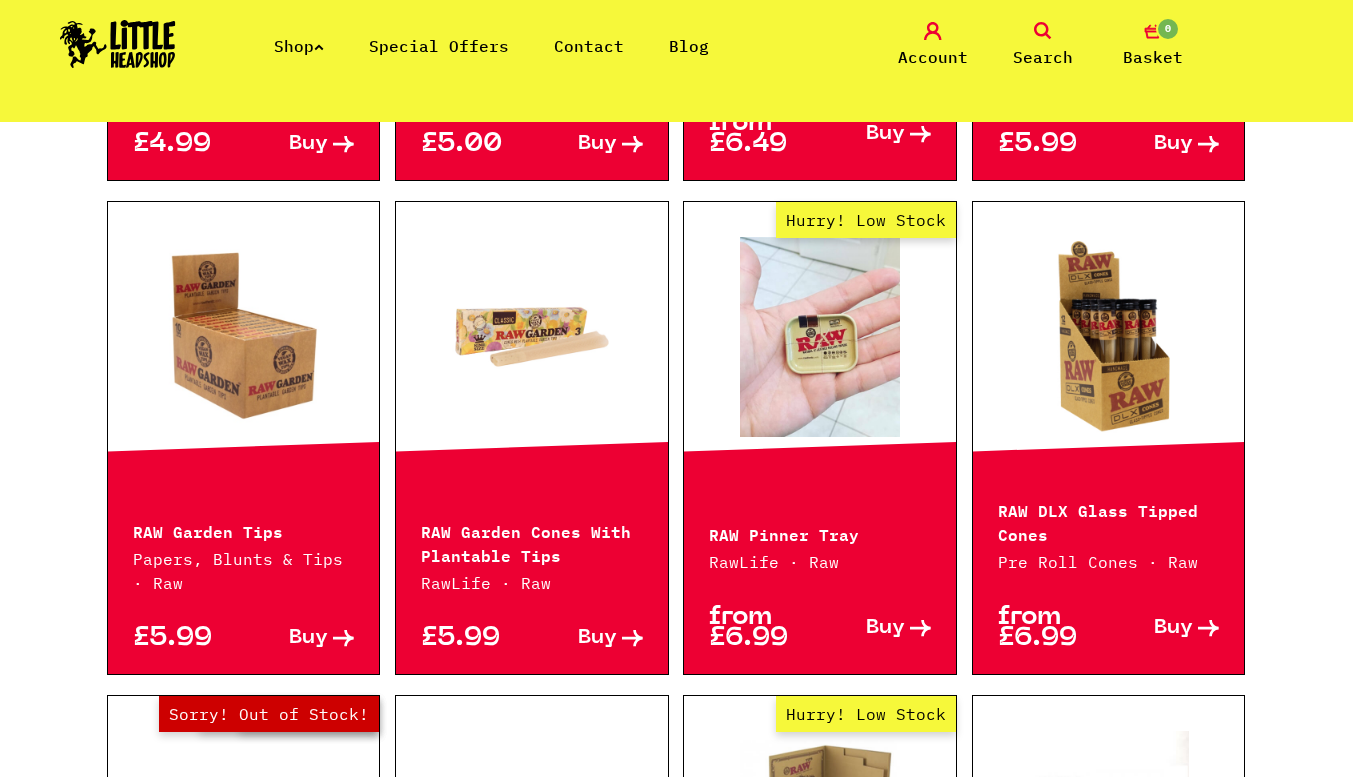click on "Hurry! Low Stock" at bounding box center (820, 337) 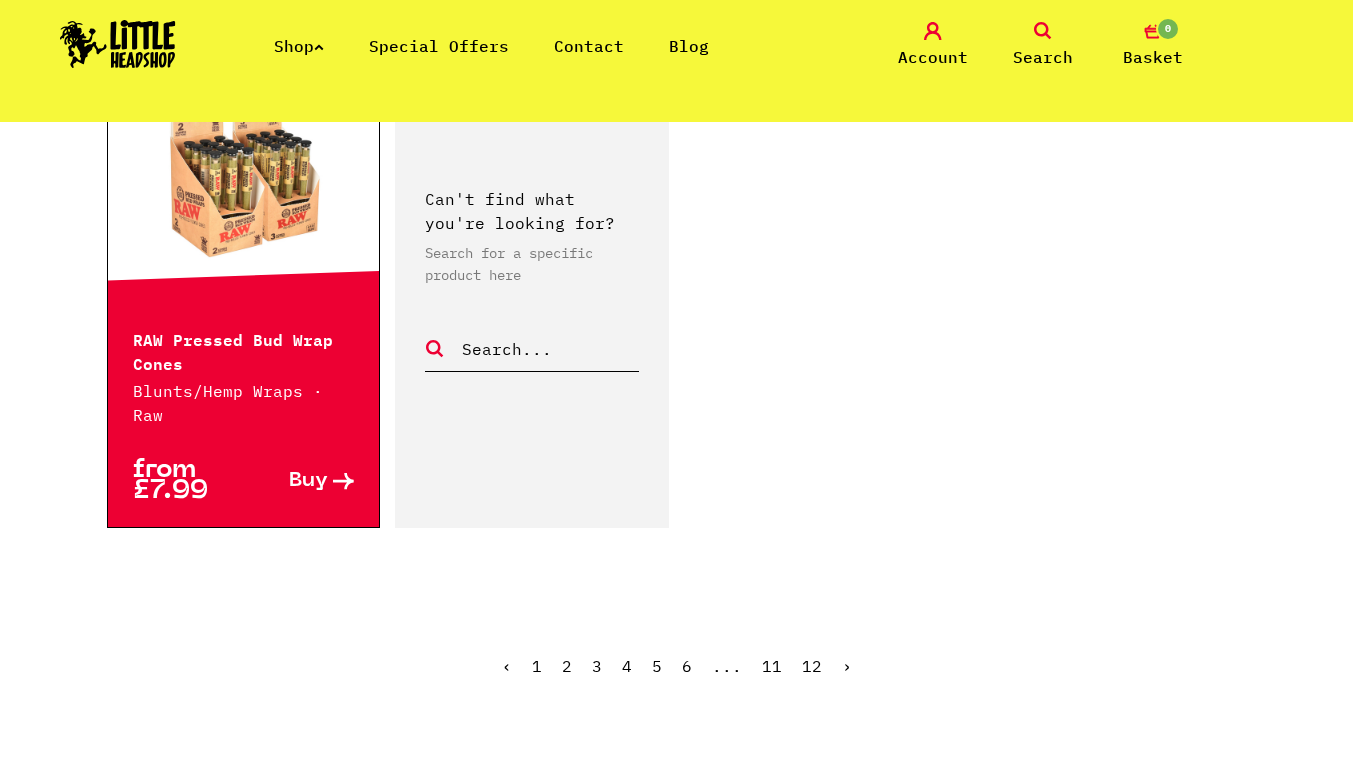scroll, scrollTop: 3139, scrollLeft: 0, axis: vertical 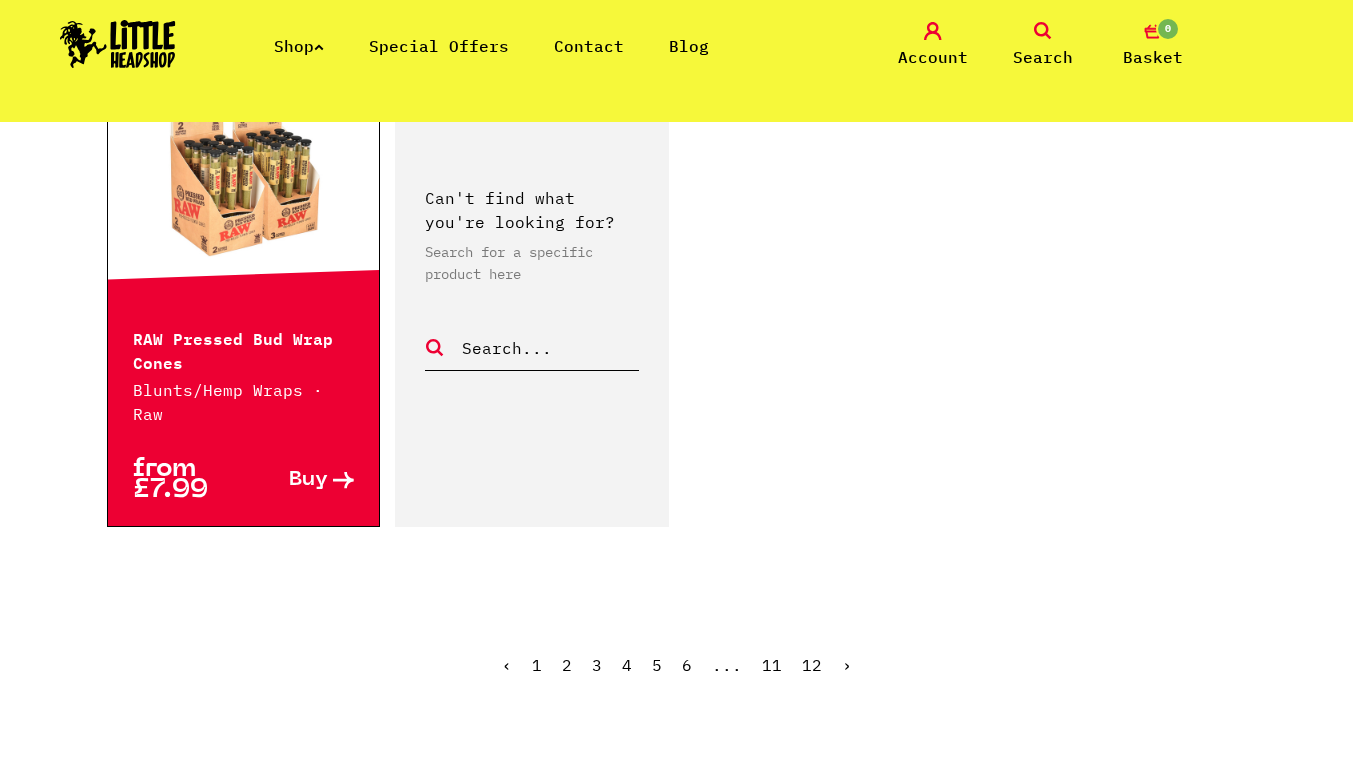 click on "5" at bounding box center [657, 665] 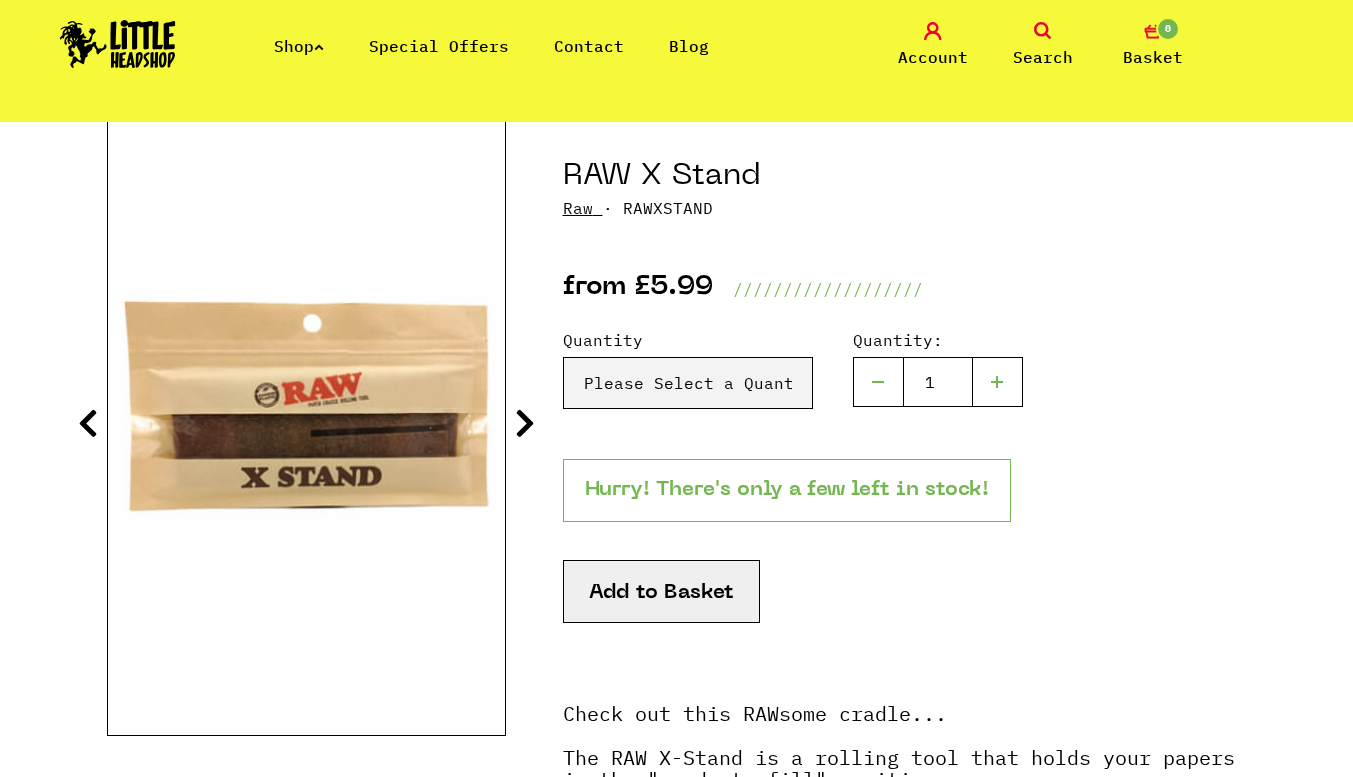 scroll, scrollTop: 207, scrollLeft: 0, axis: vertical 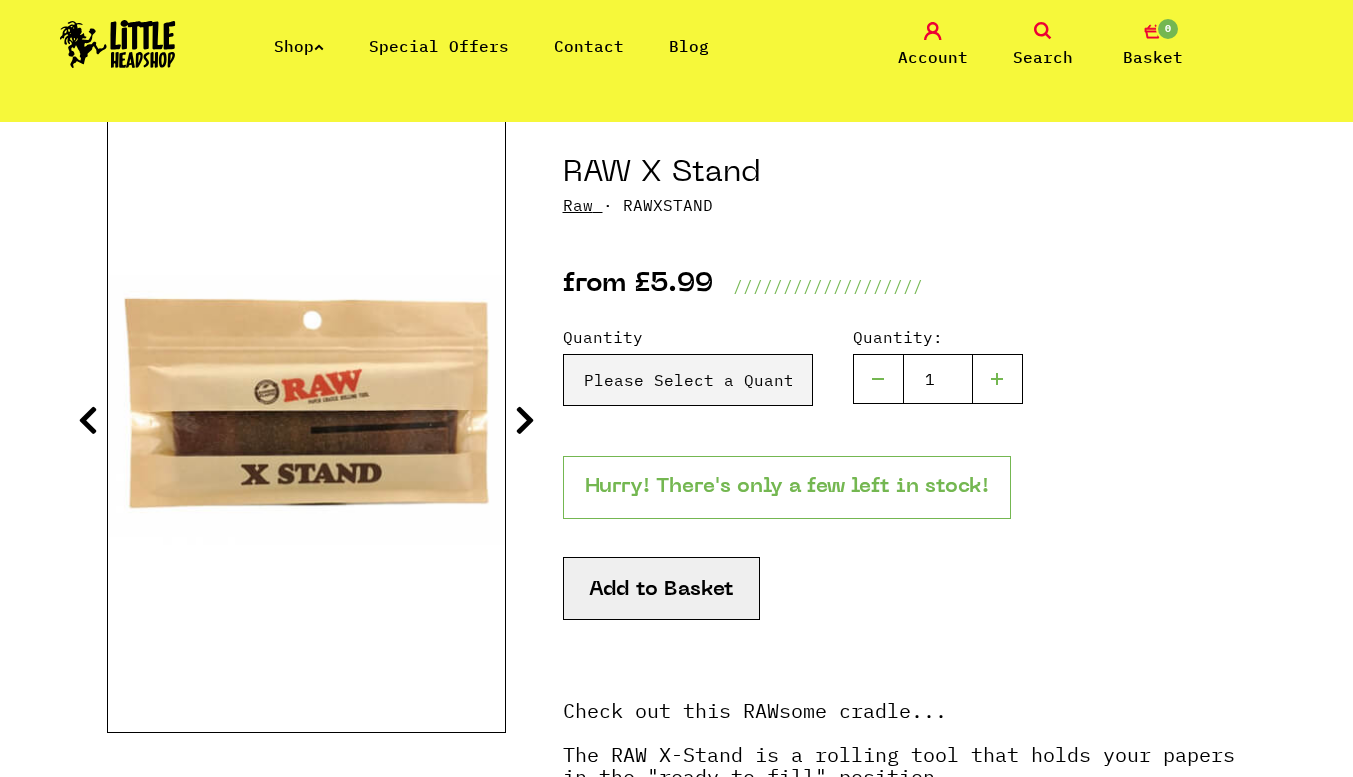 click at bounding box center (525, 420) 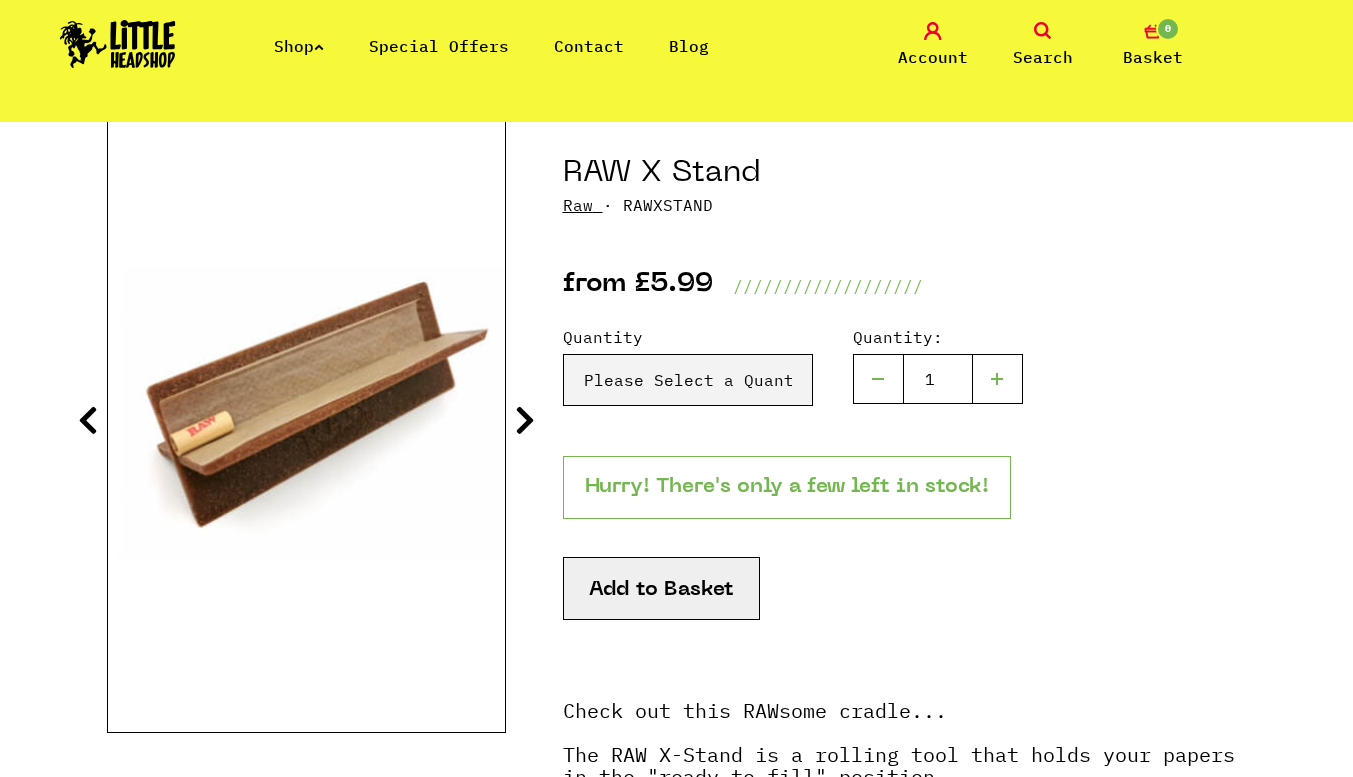 click at bounding box center [525, 420] 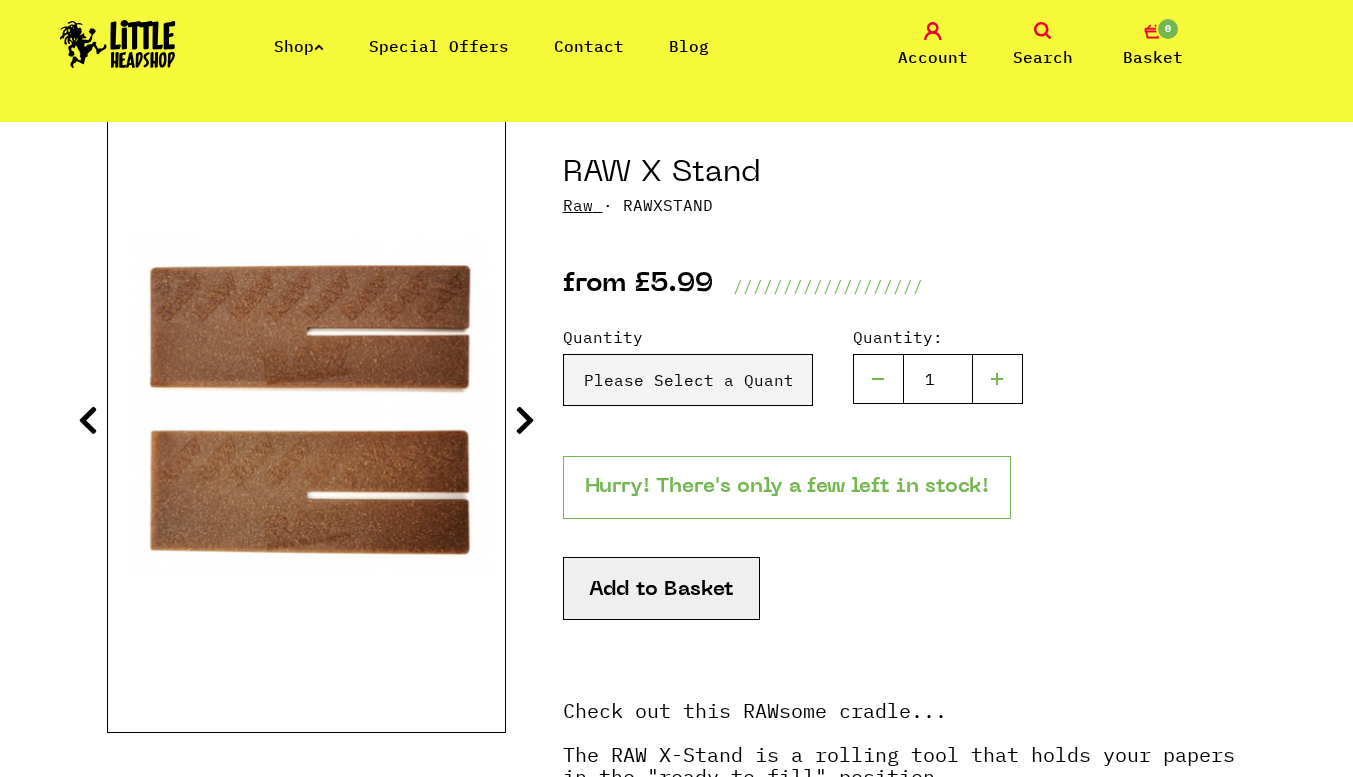 click on "Add to Basket" at bounding box center [661, 588] 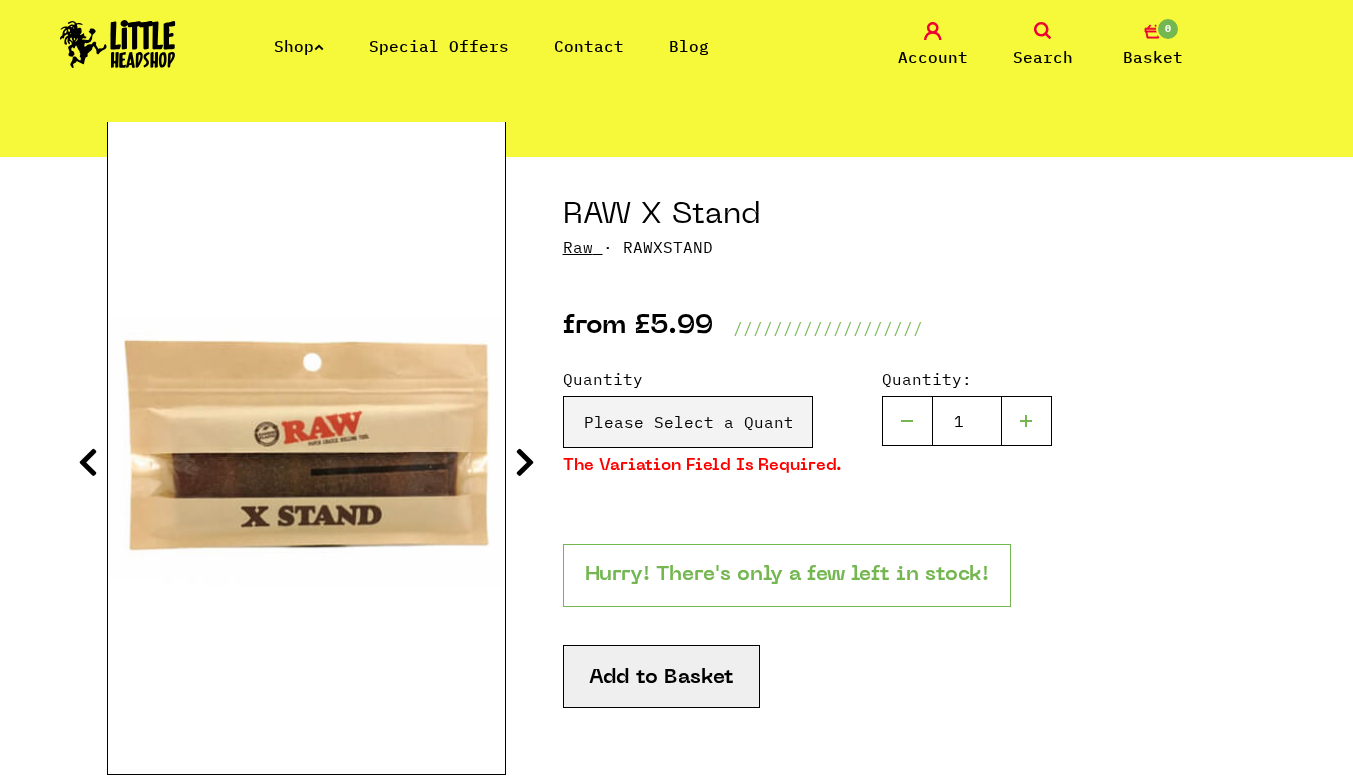 scroll, scrollTop: 166, scrollLeft: 0, axis: vertical 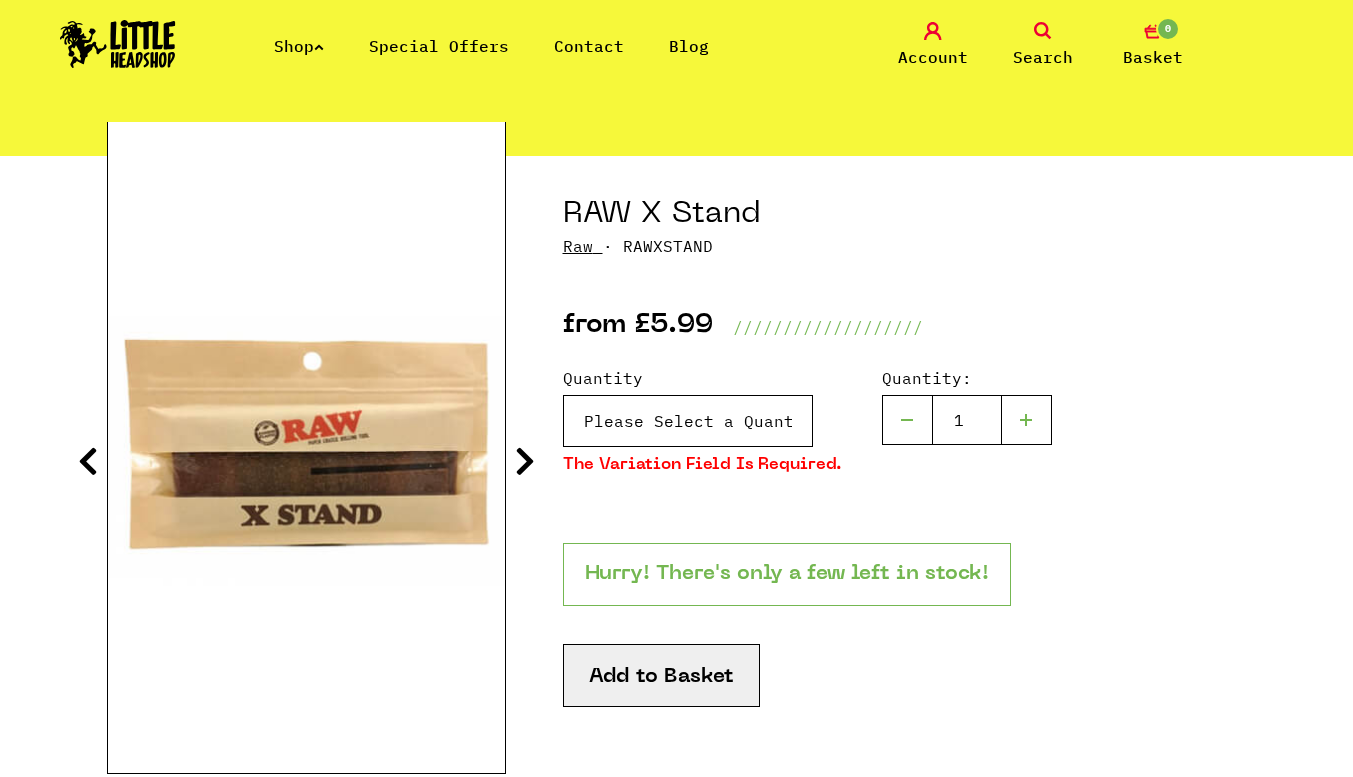 click on "Please Select a Quantity
X 1 - £5.99
X 2 - £8.99" at bounding box center [688, 421] 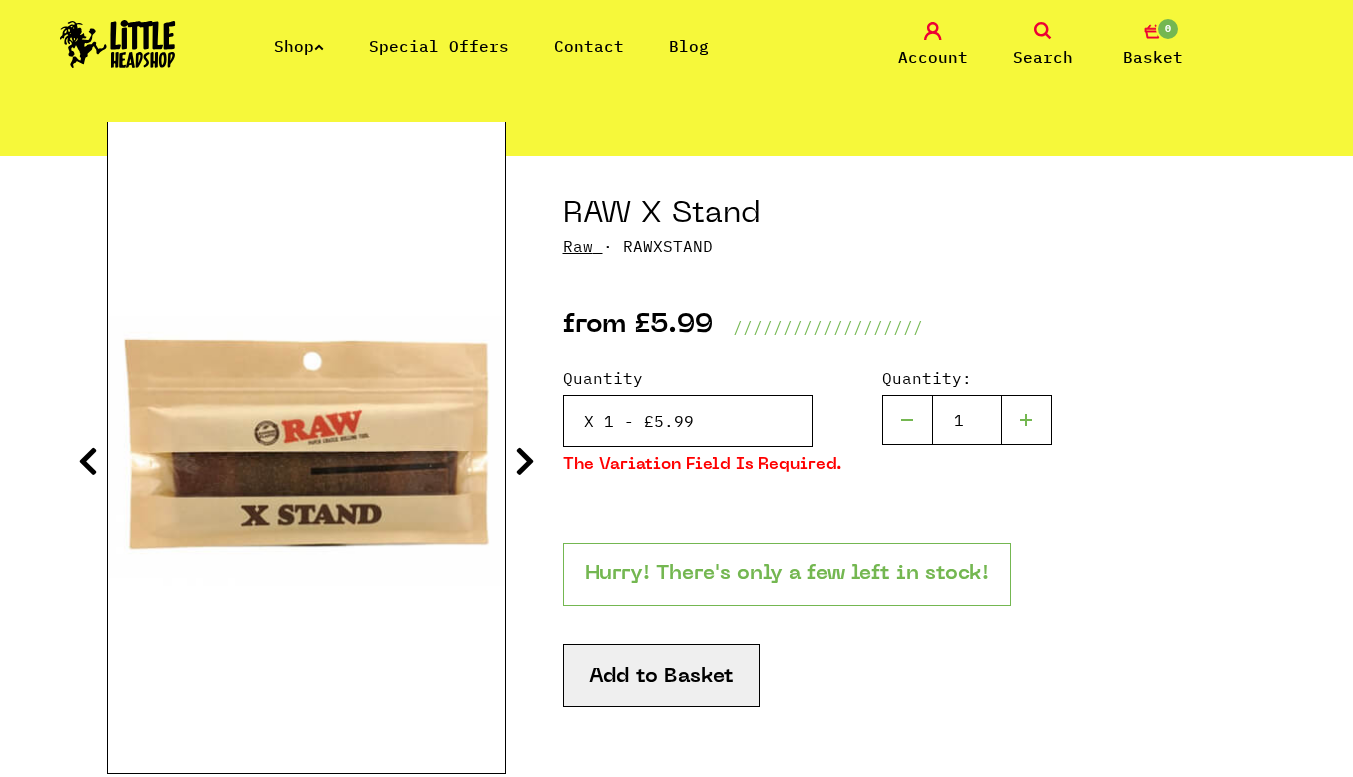 click on "Please Select a Quantity
X 1 - £5.99
X 2 - £8.99" at bounding box center (688, 421) 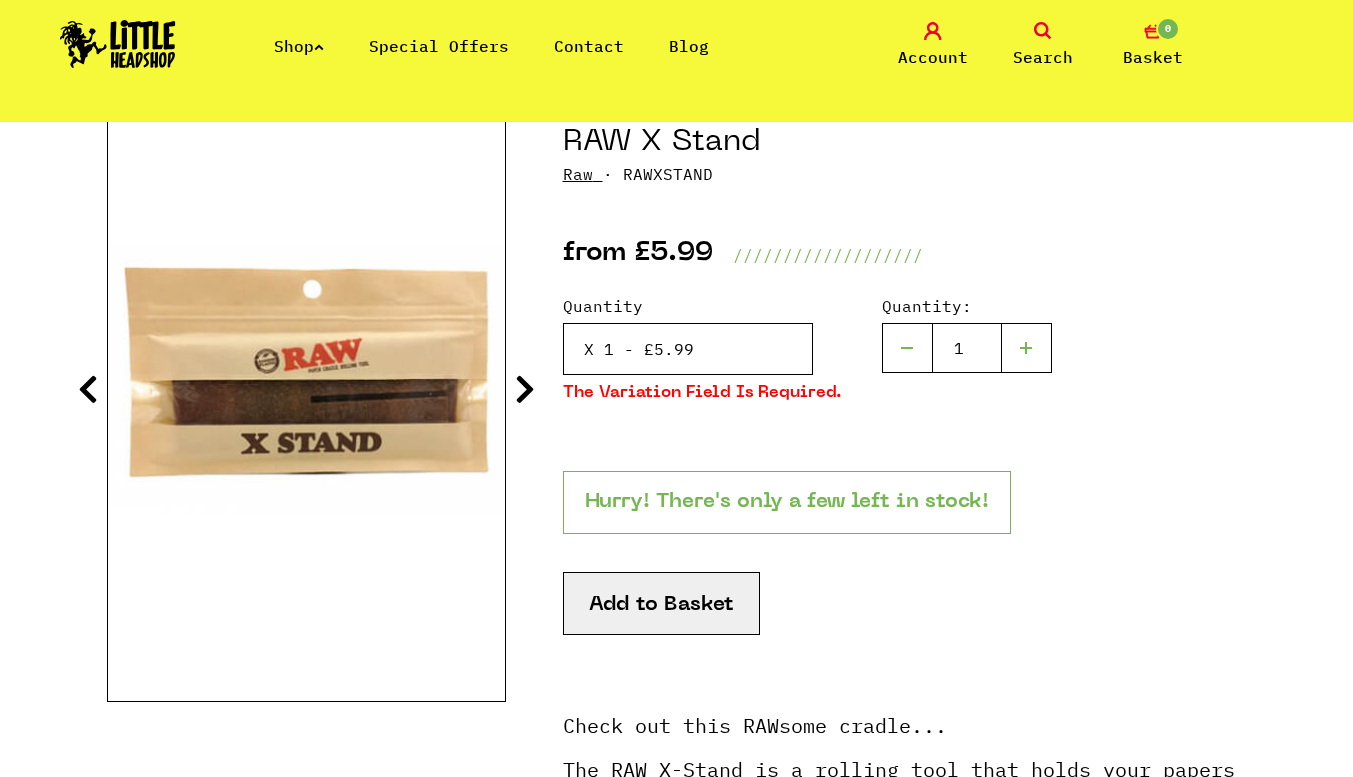 scroll, scrollTop: 239, scrollLeft: 0, axis: vertical 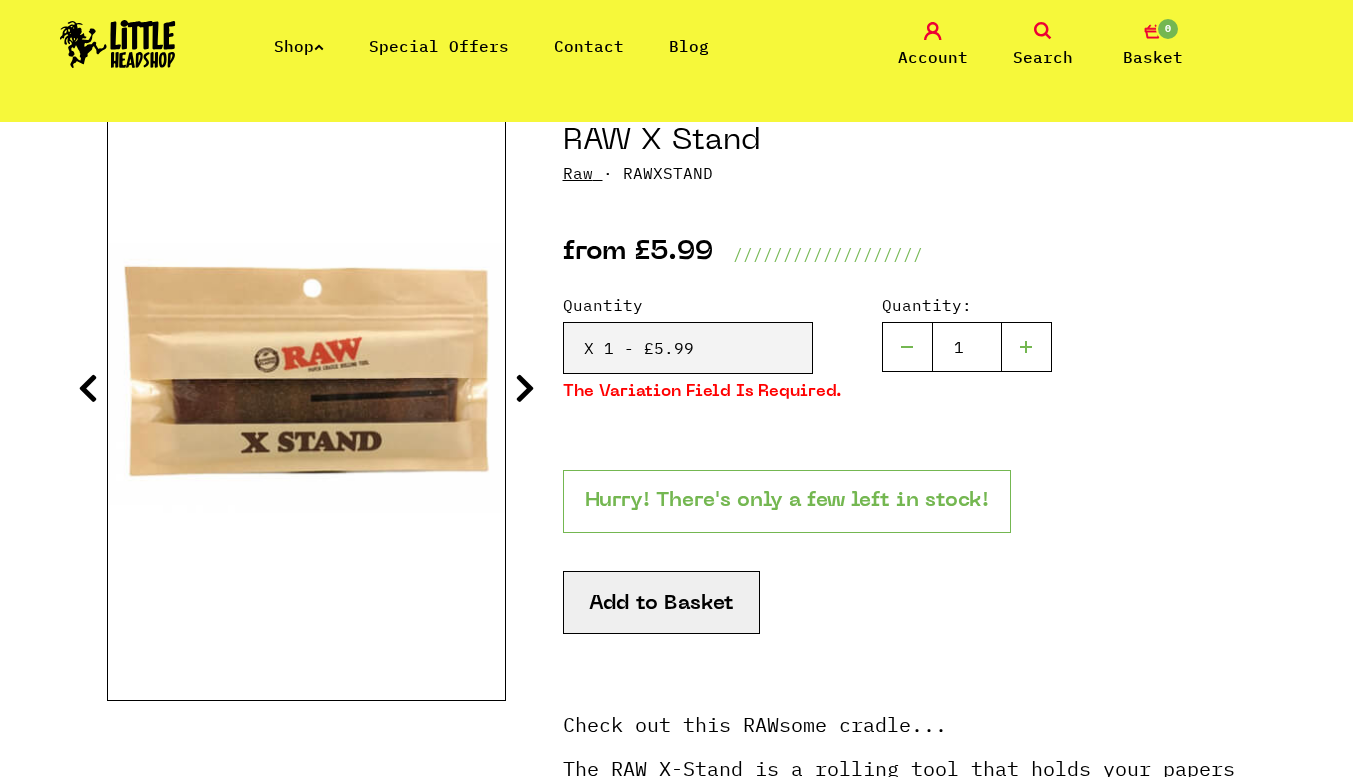 click on "Add to Basket" at bounding box center [661, 602] 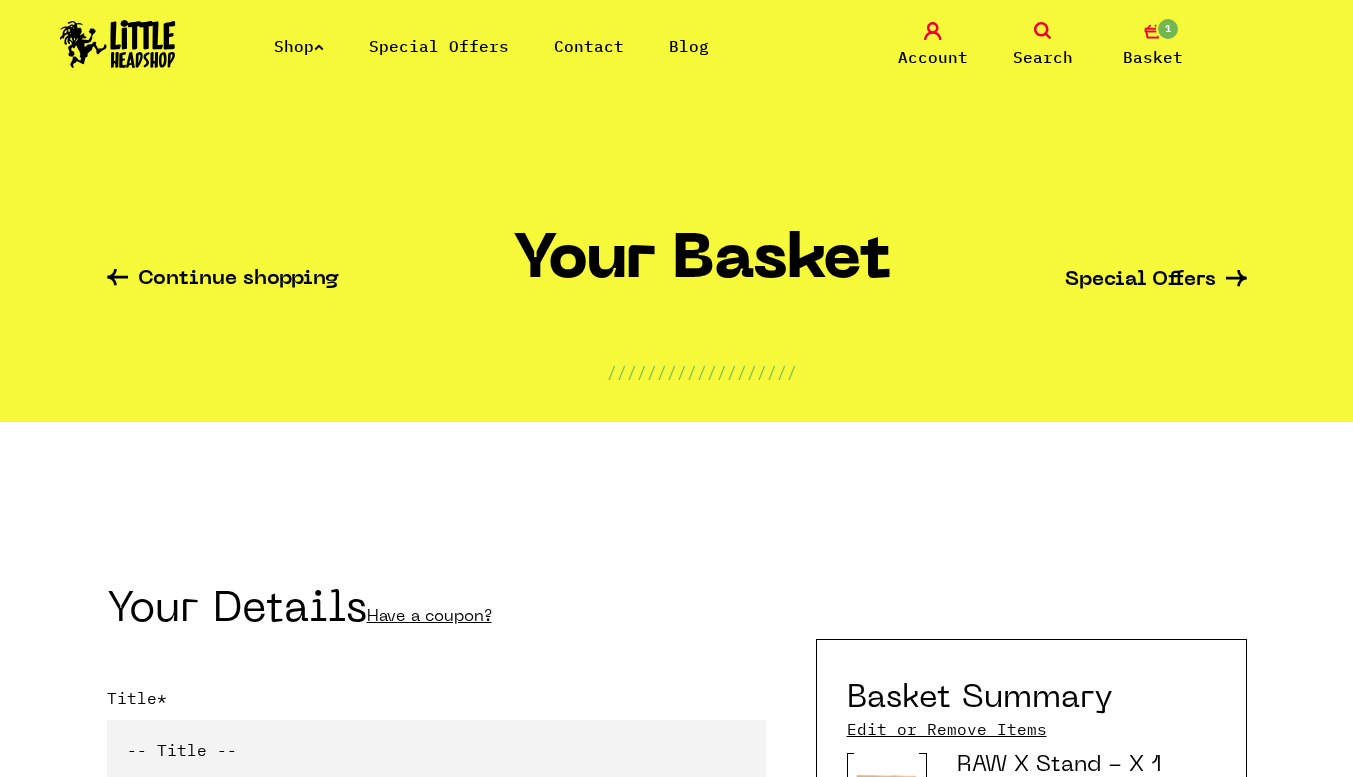 scroll, scrollTop: 0, scrollLeft: 0, axis: both 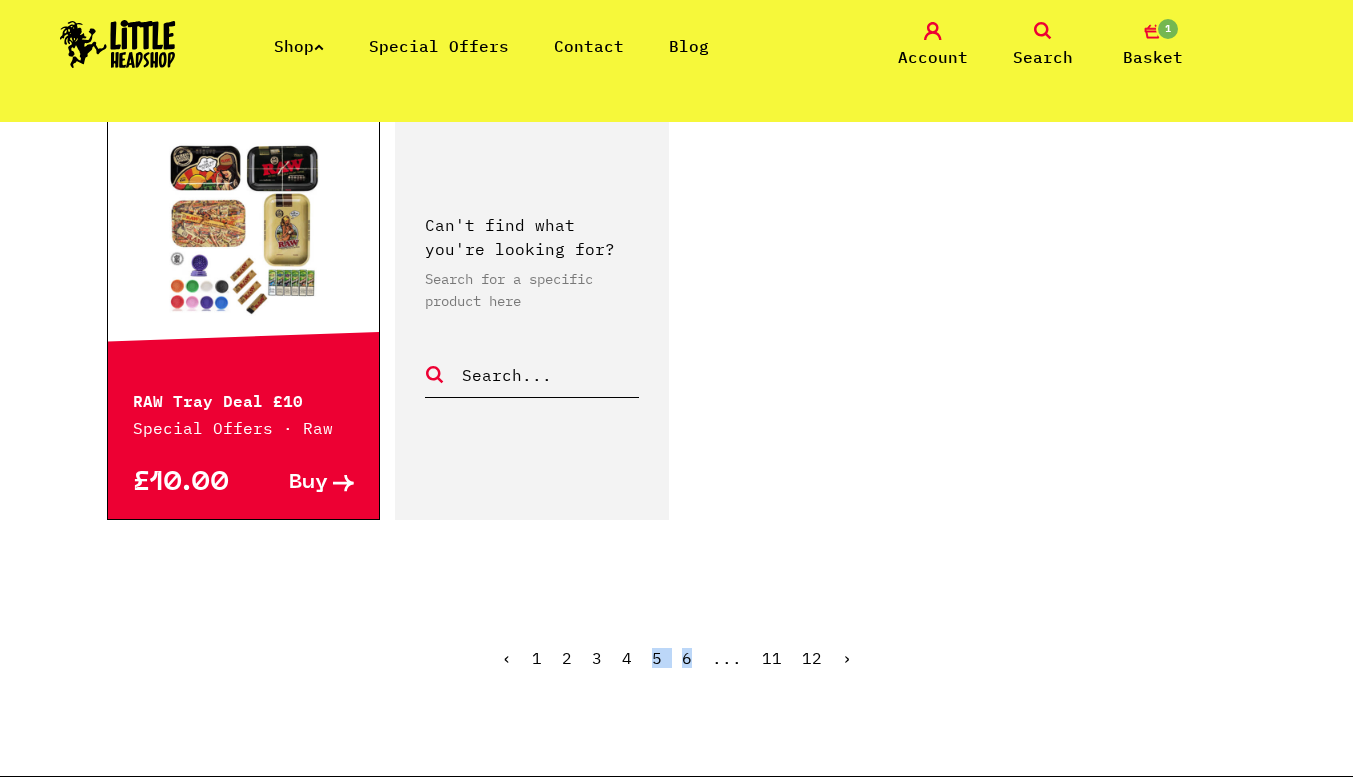 drag, startPoint x: 656, startPoint y: 659, endPoint x: 699, endPoint y: 658, distance: 43.011627 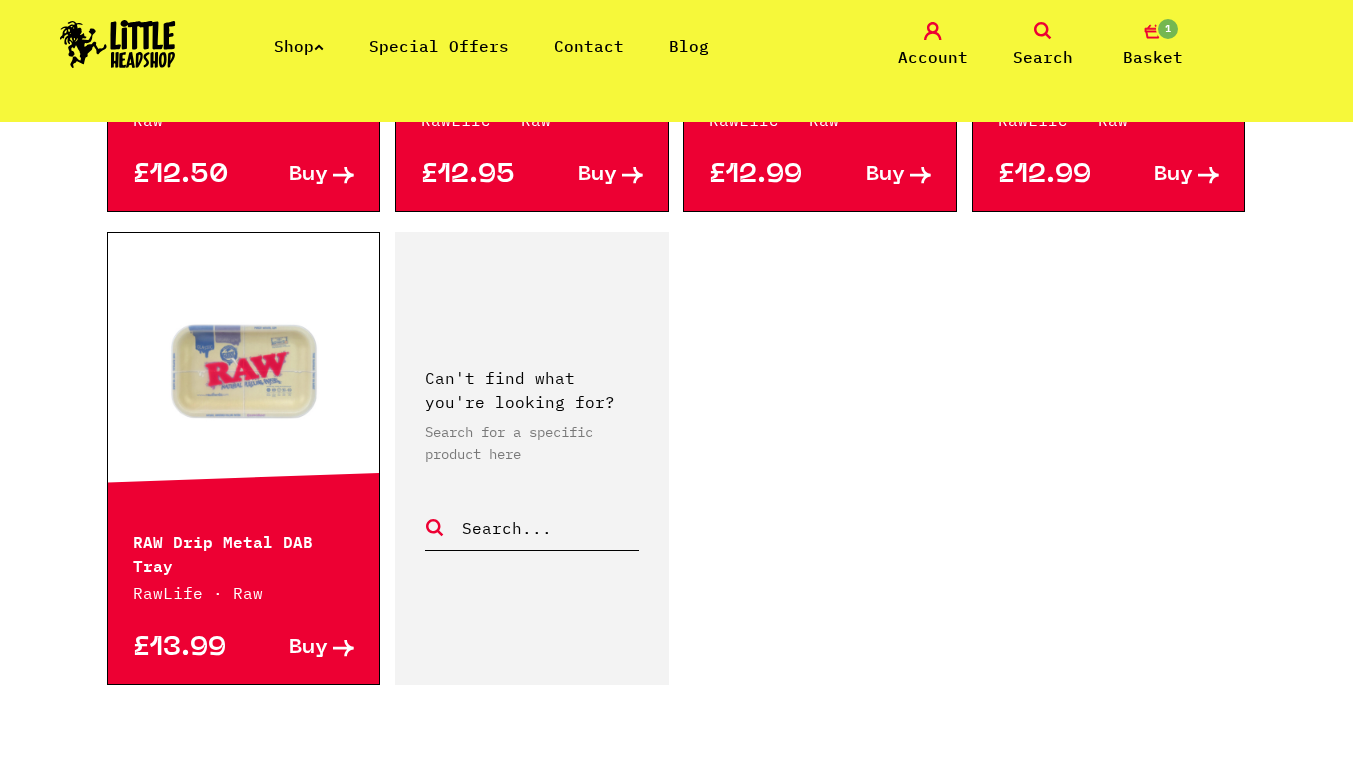 scroll, scrollTop: 3108, scrollLeft: 0, axis: vertical 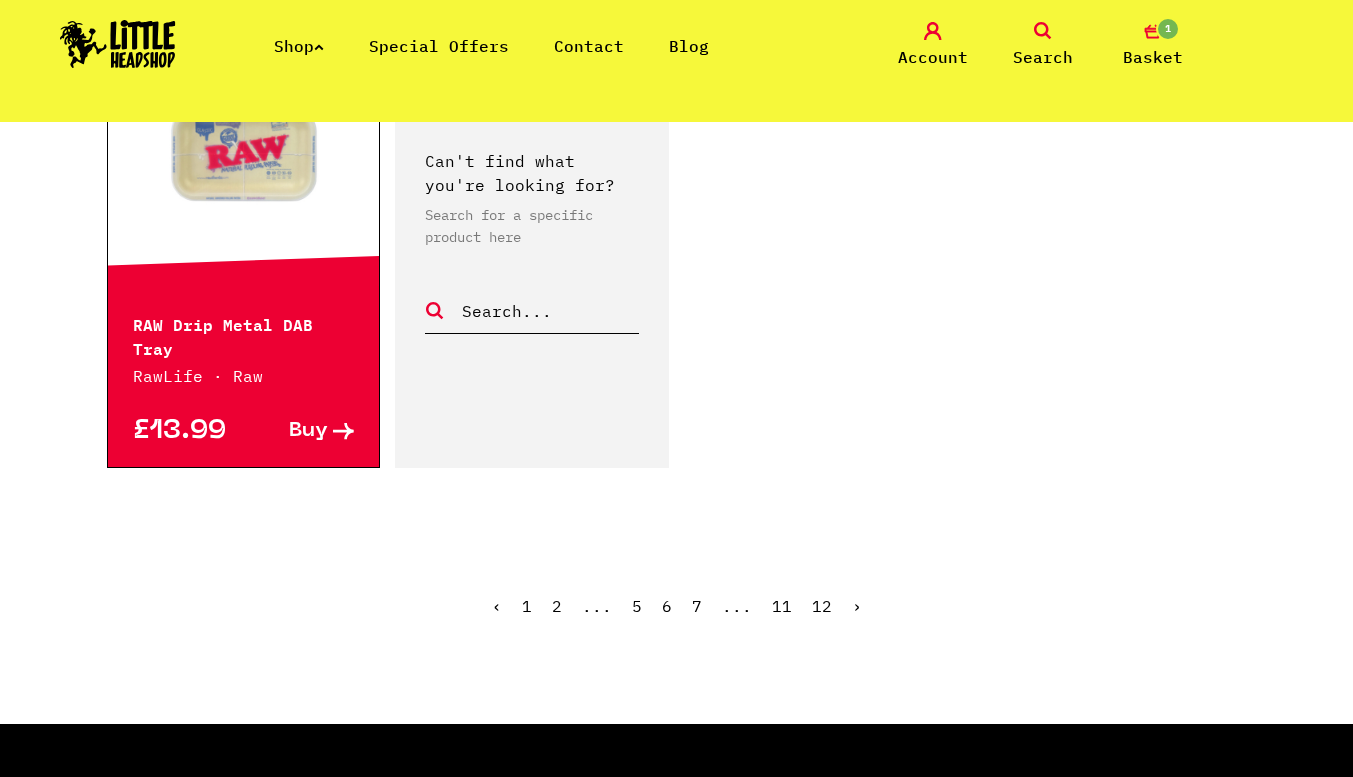 click on "7" at bounding box center (697, 606) 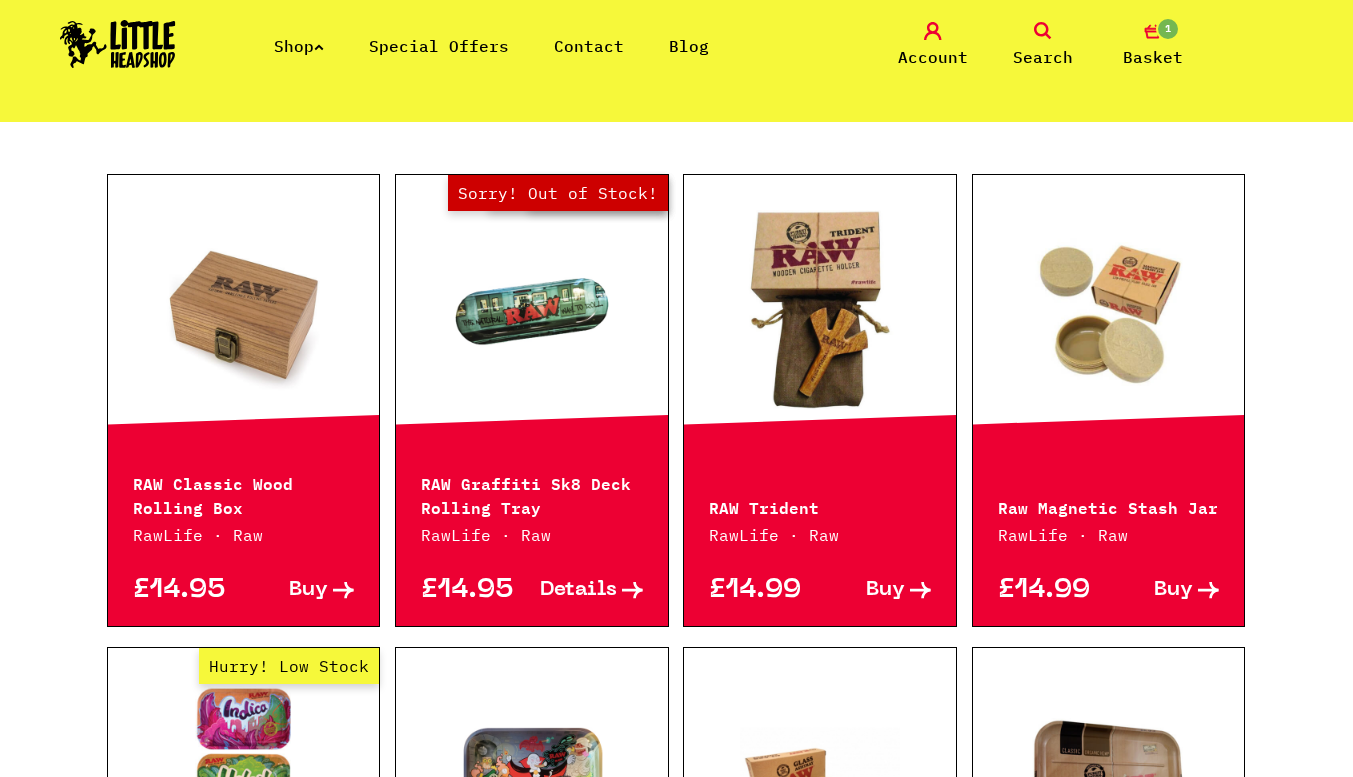 scroll, scrollTop: 496, scrollLeft: 0, axis: vertical 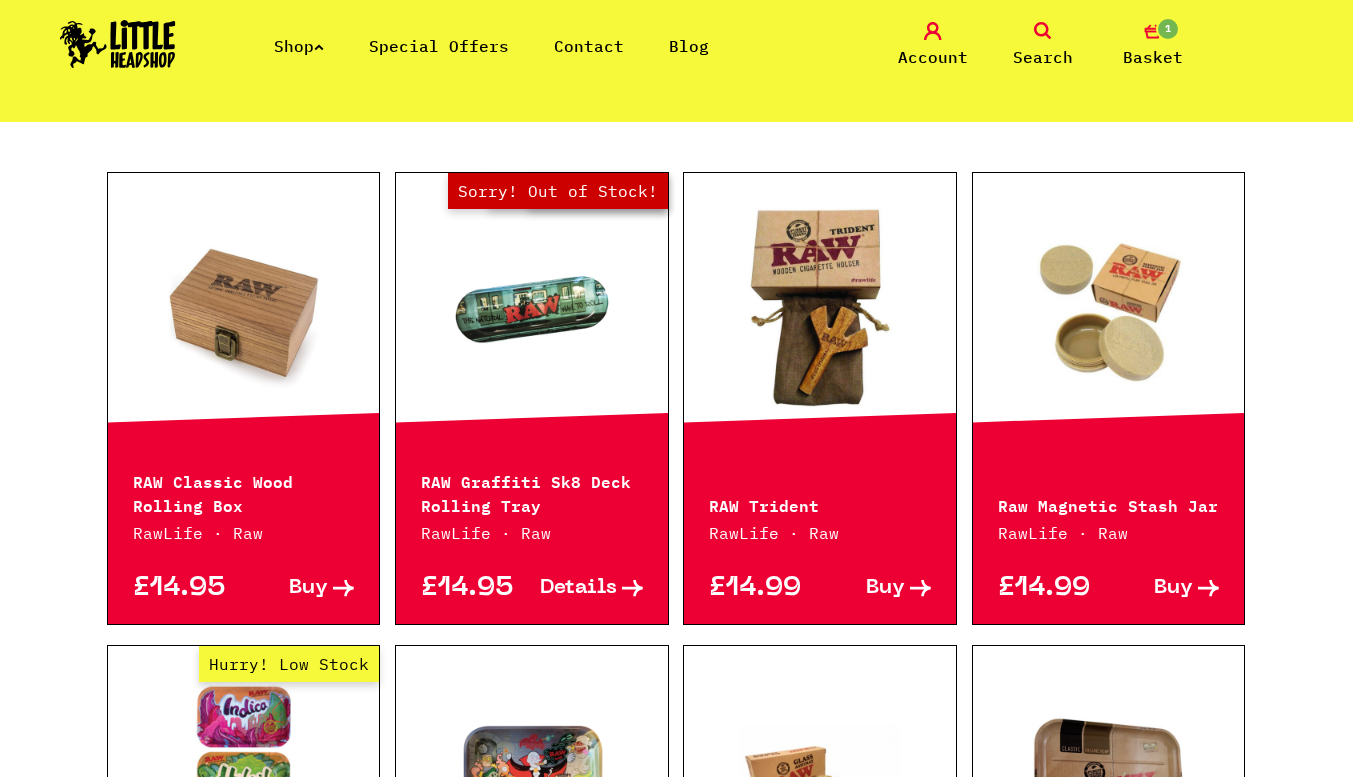 drag, startPoint x: 843, startPoint y: 362, endPoint x: 789, endPoint y: 294, distance: 86.833176 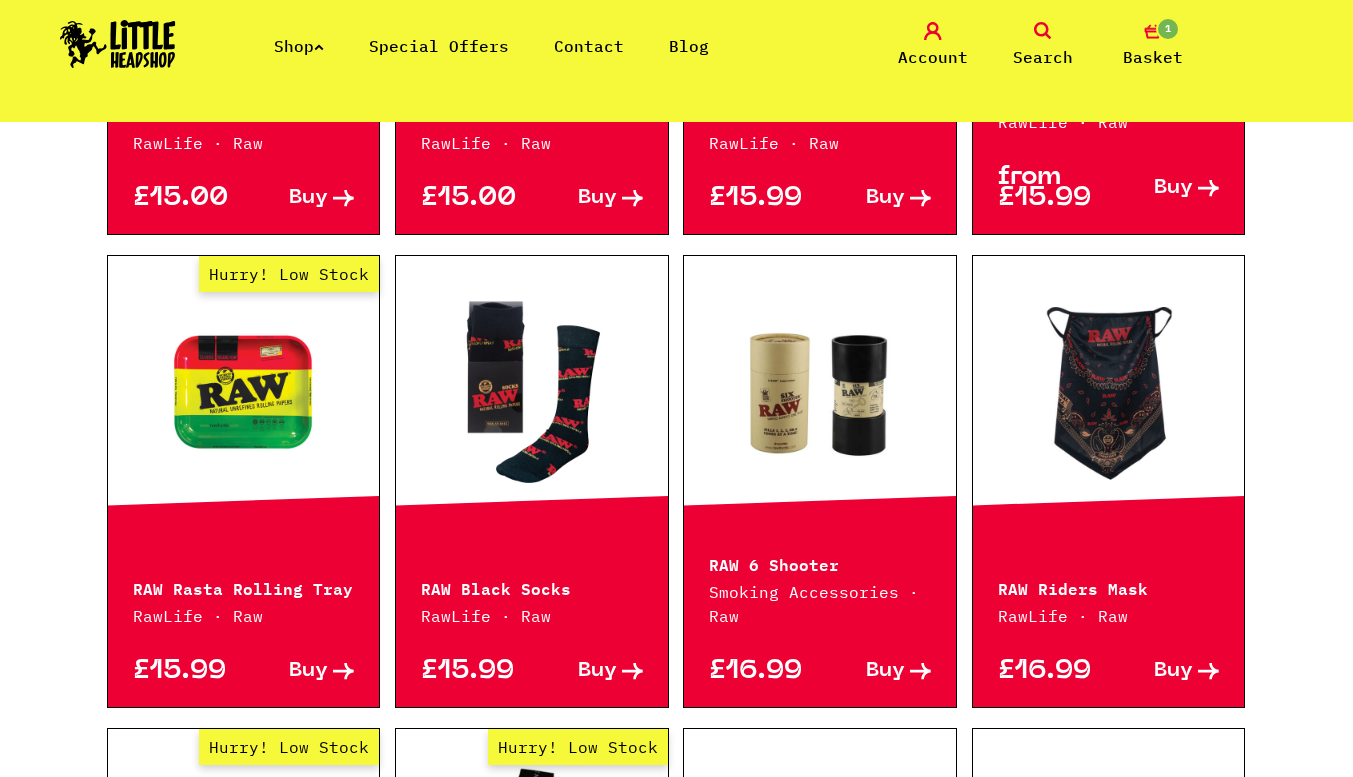 scroll, scrollTop: 1876, scrollLeft: 0, axis: vertical 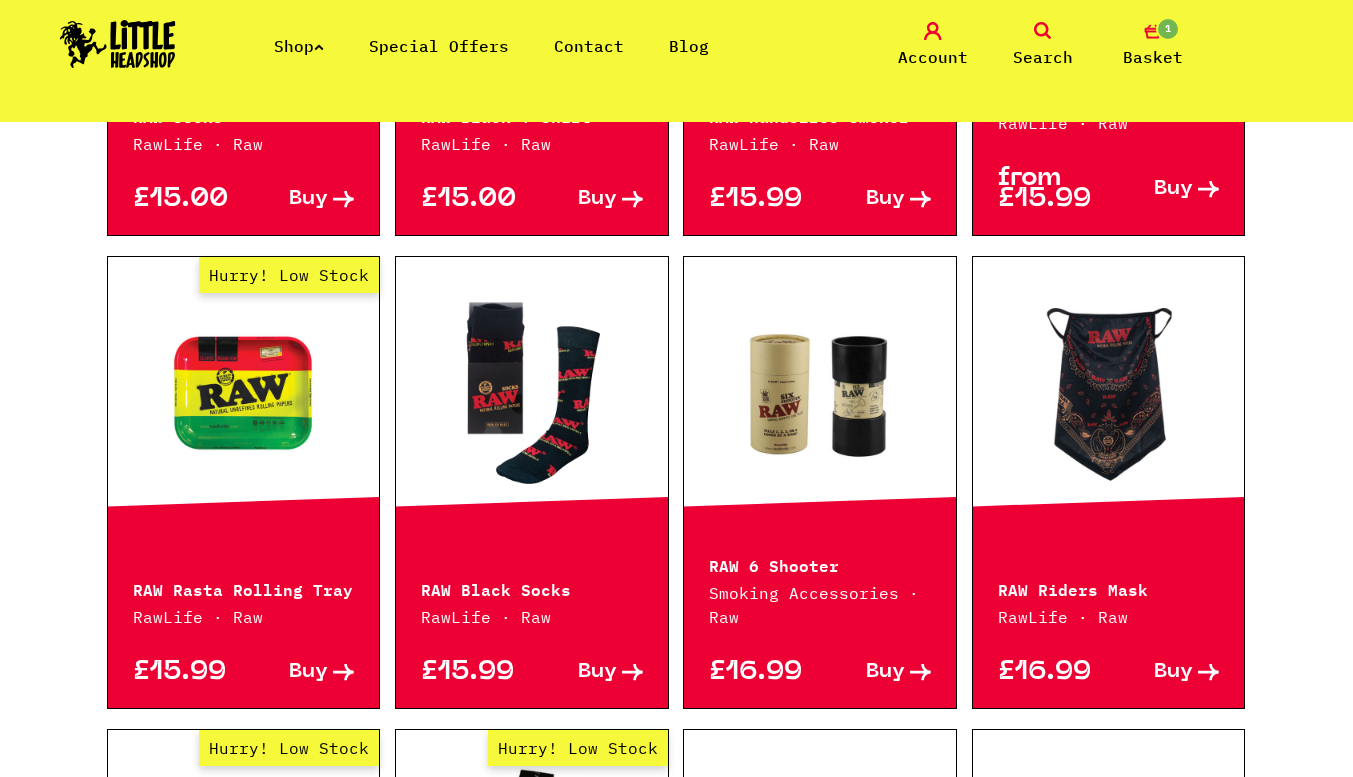 click at bounding box center (820, 392) 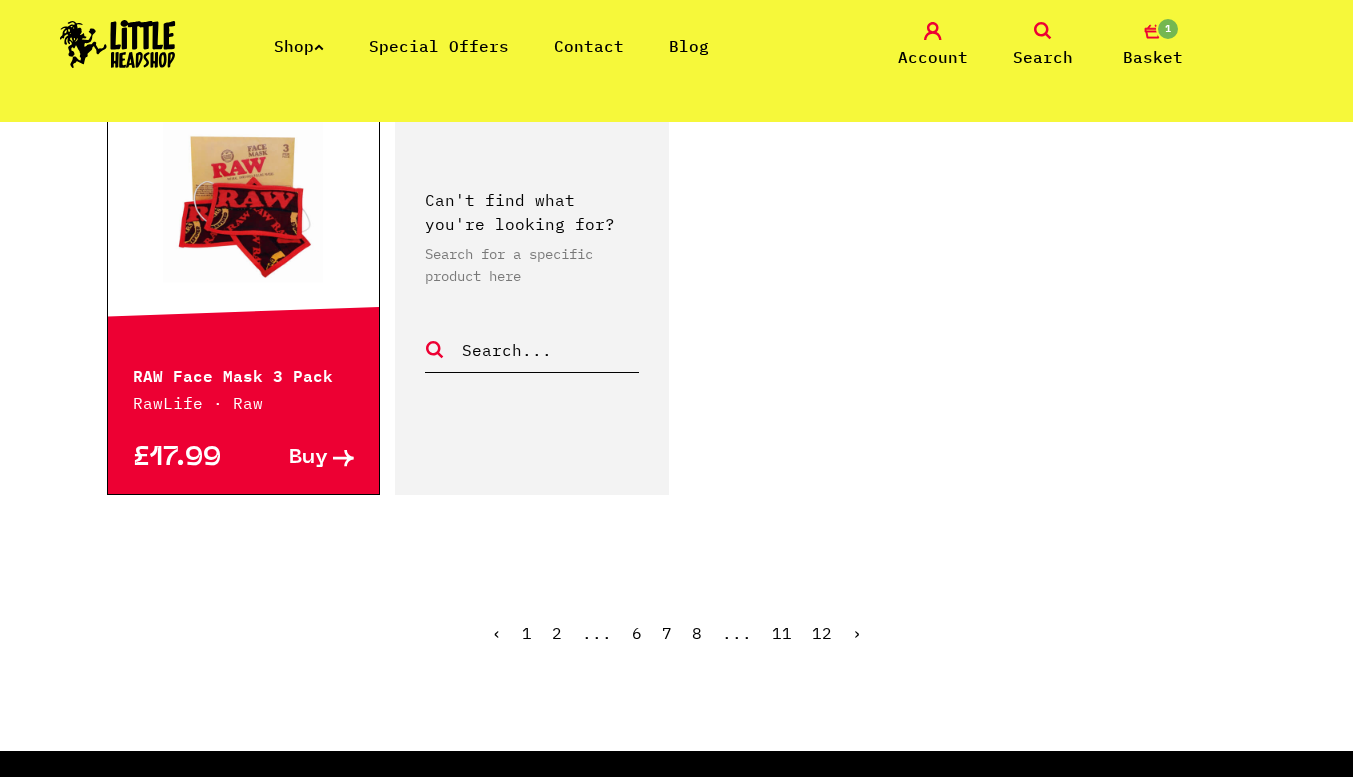 scroll, scrollTop: 3038, scrollLeft: 0, axis: vertical 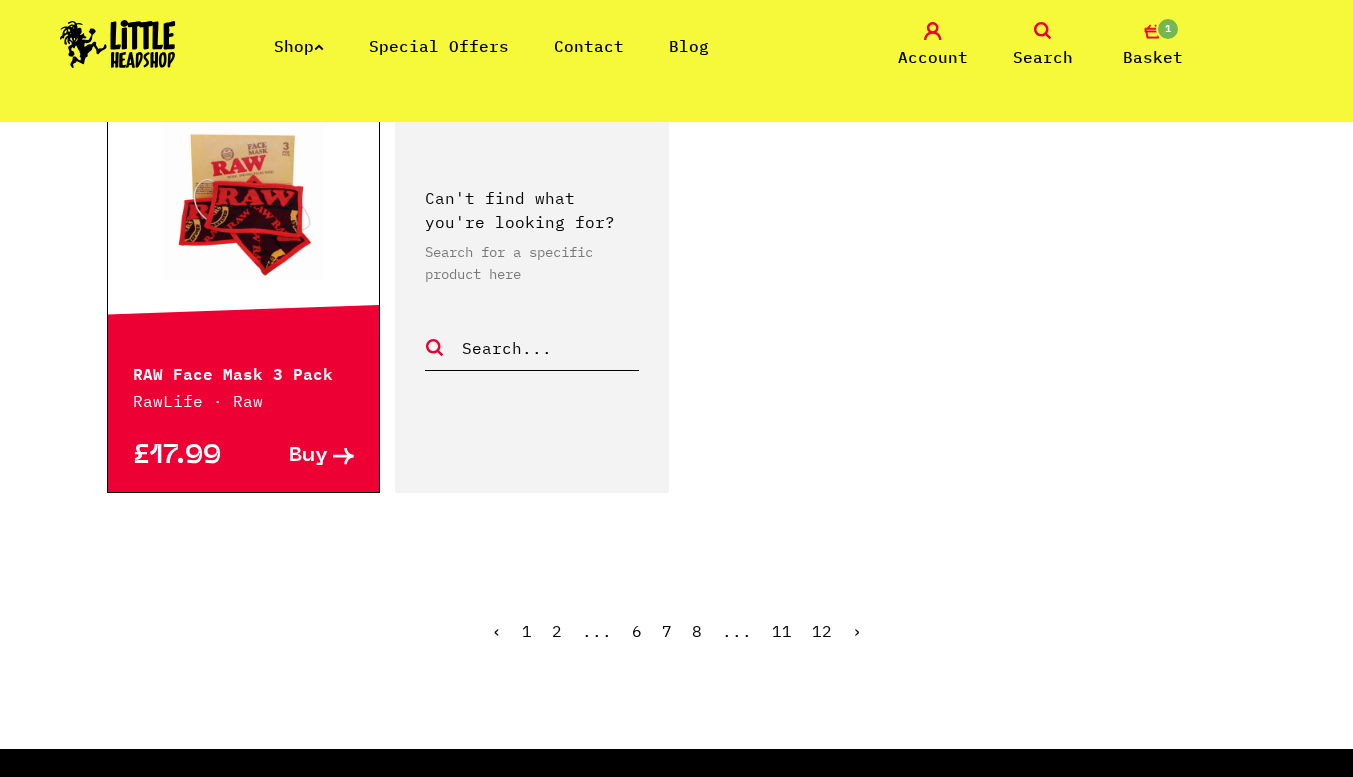 click on "8" at bounding box center [697, 631] 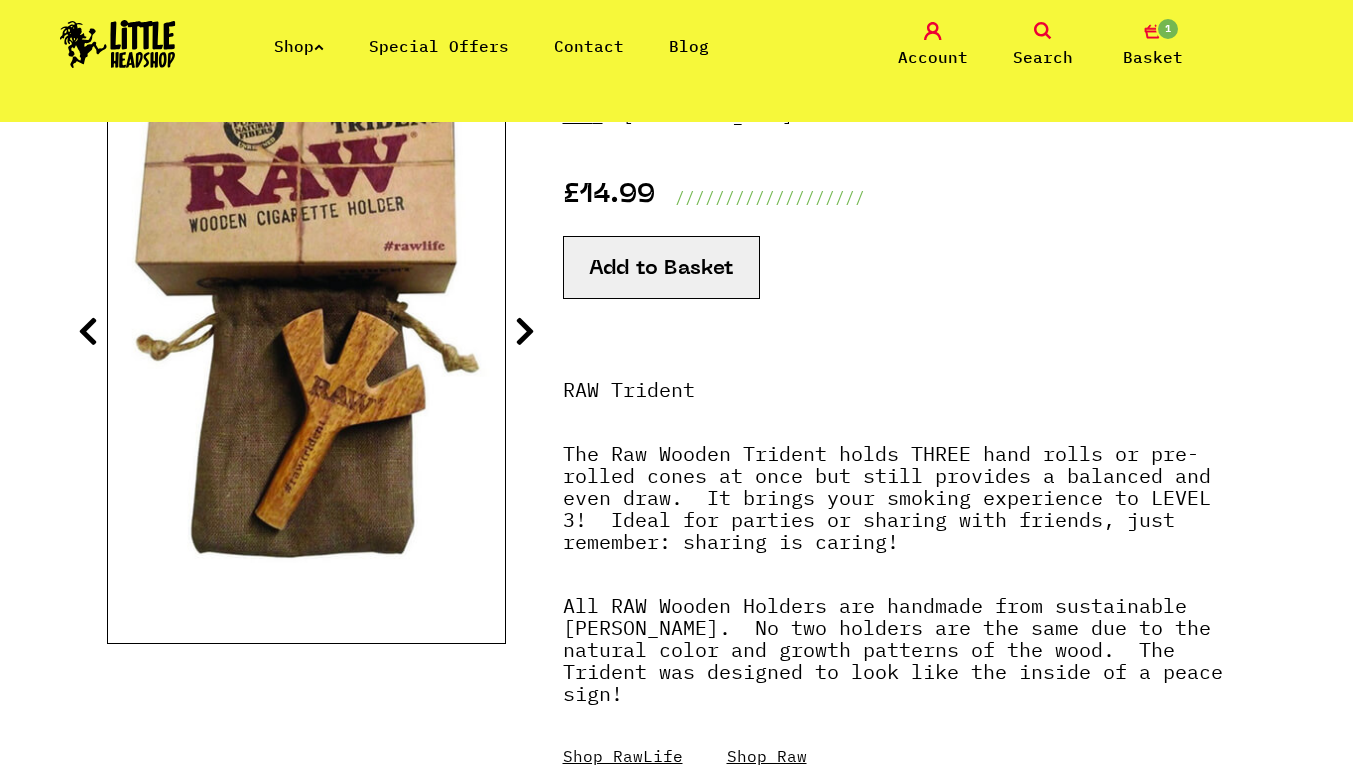 scroll, scrollTop: 298, scrollLeft: 0, axis: vertical 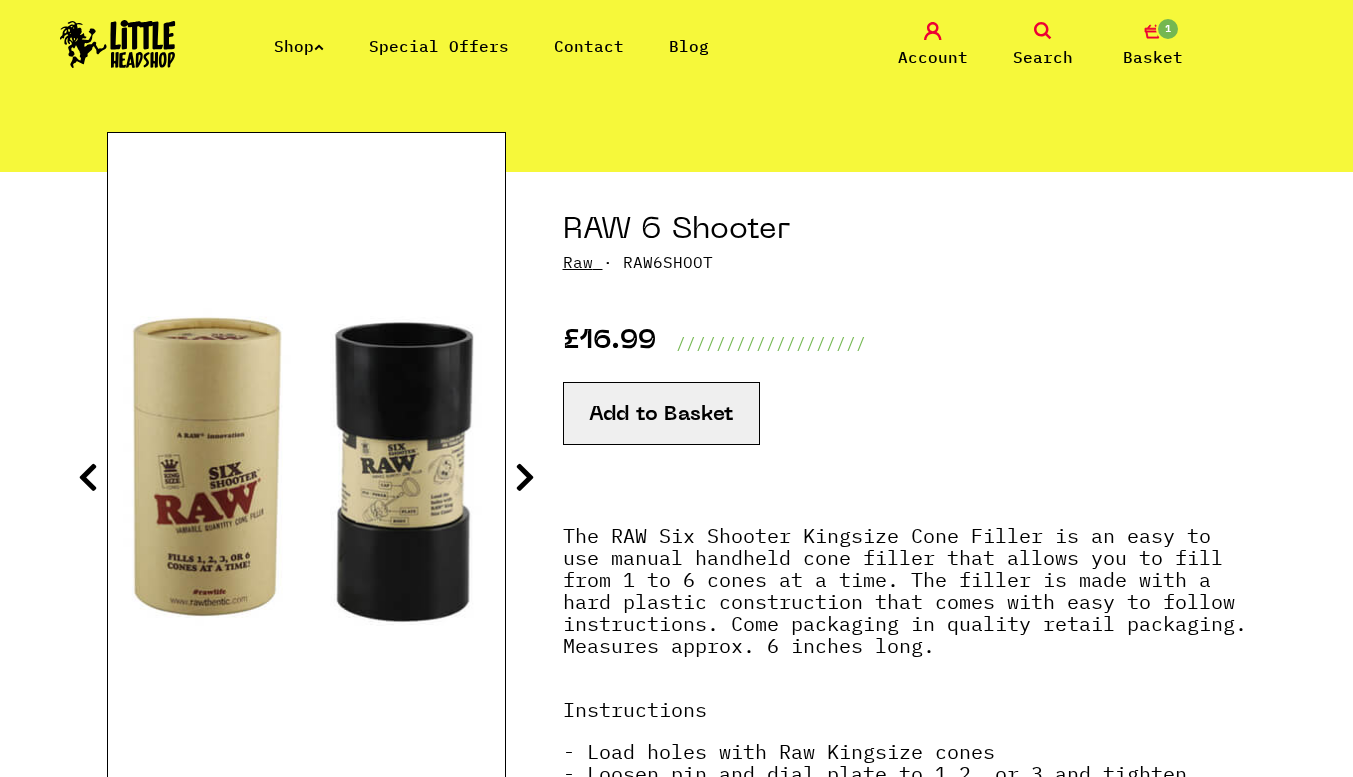 click at bounding box center [525, 477] 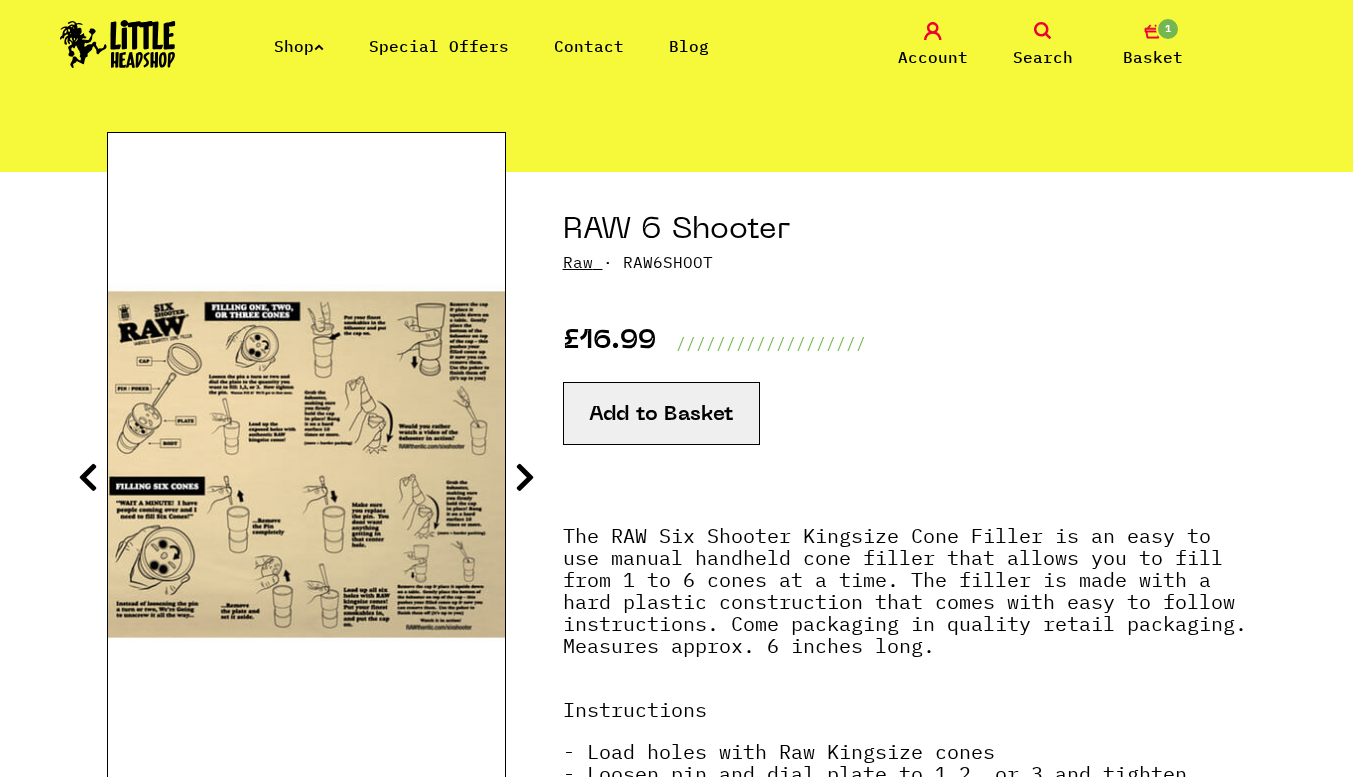 click at bounding box center (525, 477) 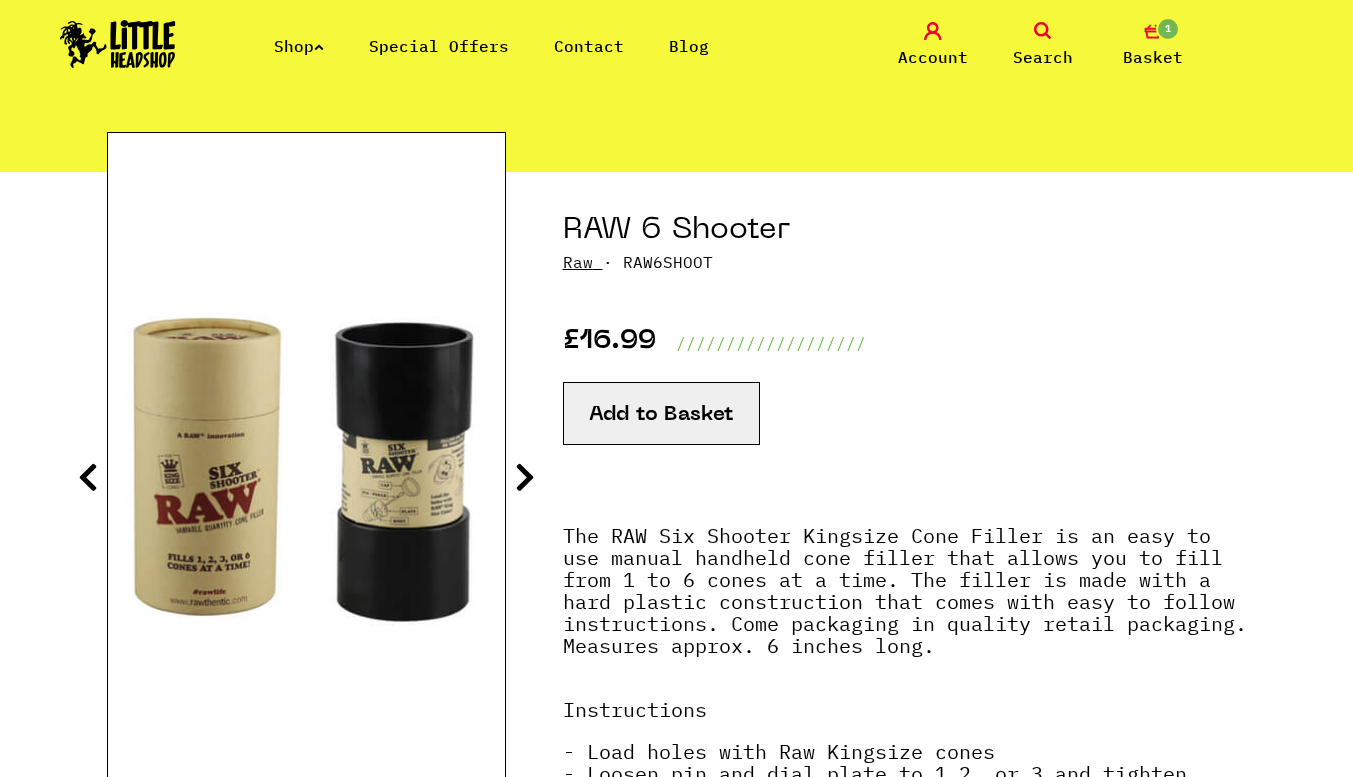 click at bounding box center (525, 477) 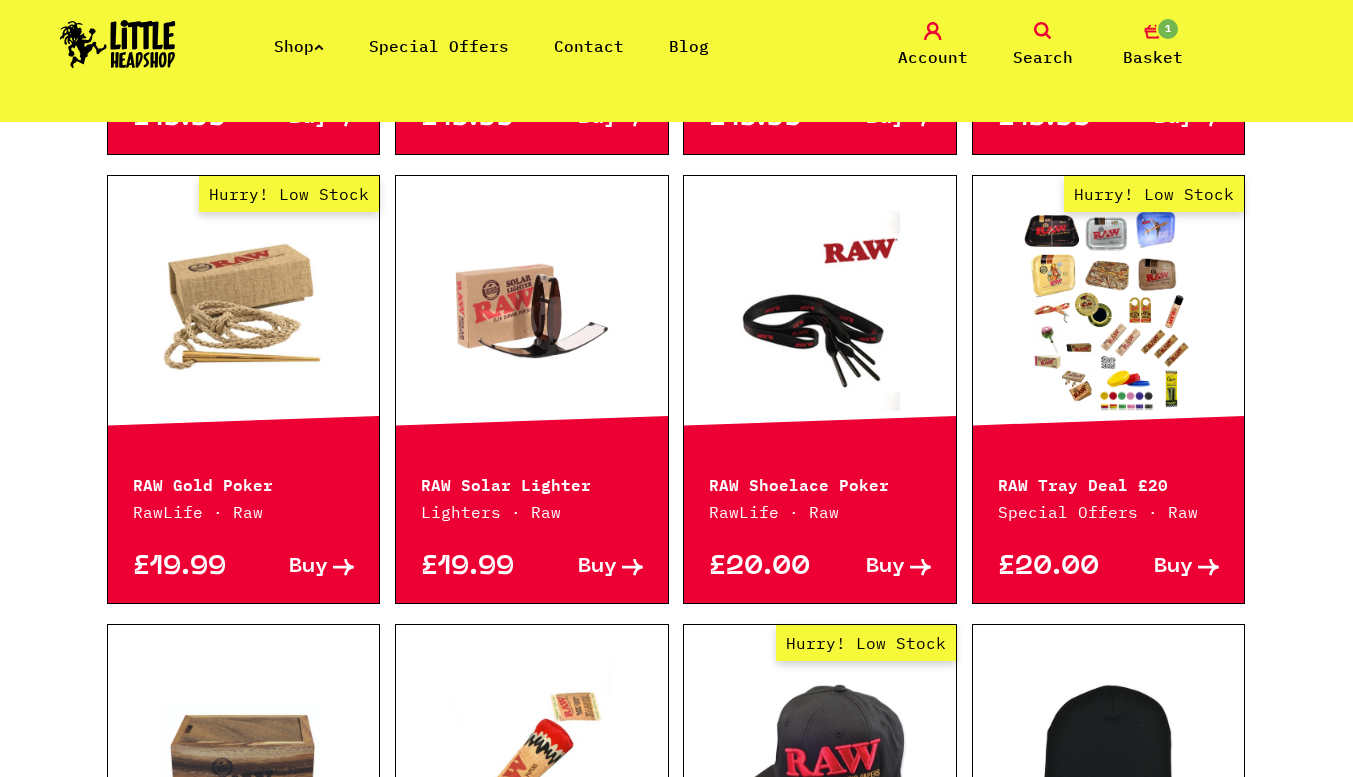 scroll, scrollTop: 1465, scrollLeft: 0, axis: vertical 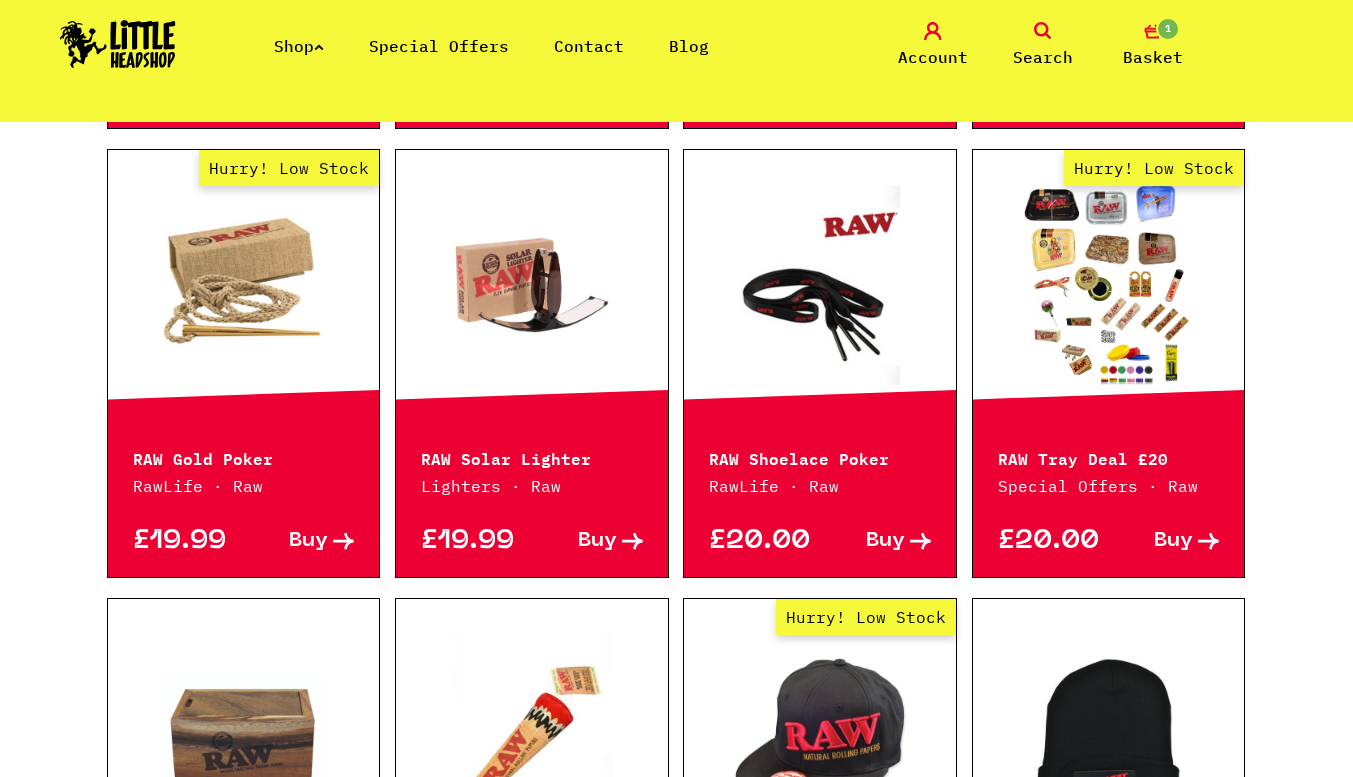 click at bounding box center [532, 285] 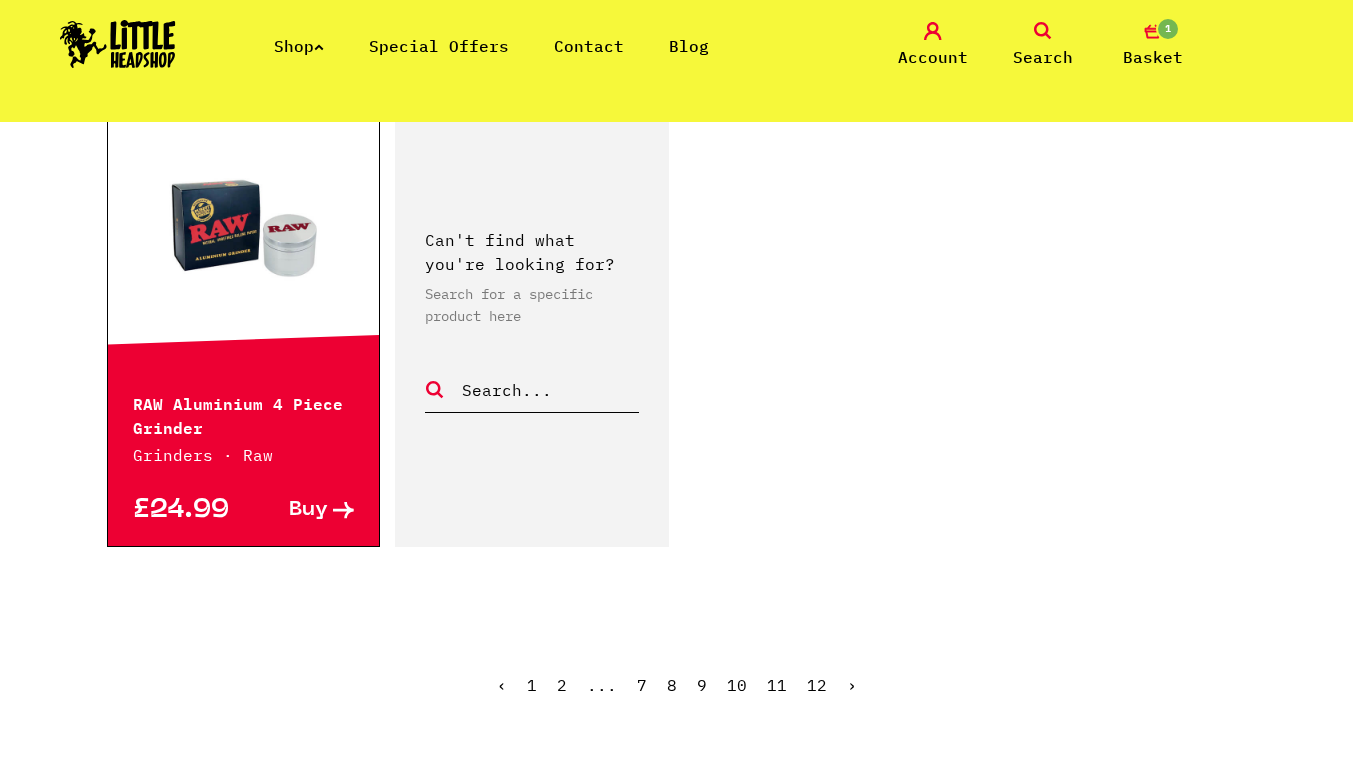 scroll, scrollTop: 2961, scrollLeft: 0, axis: vertical 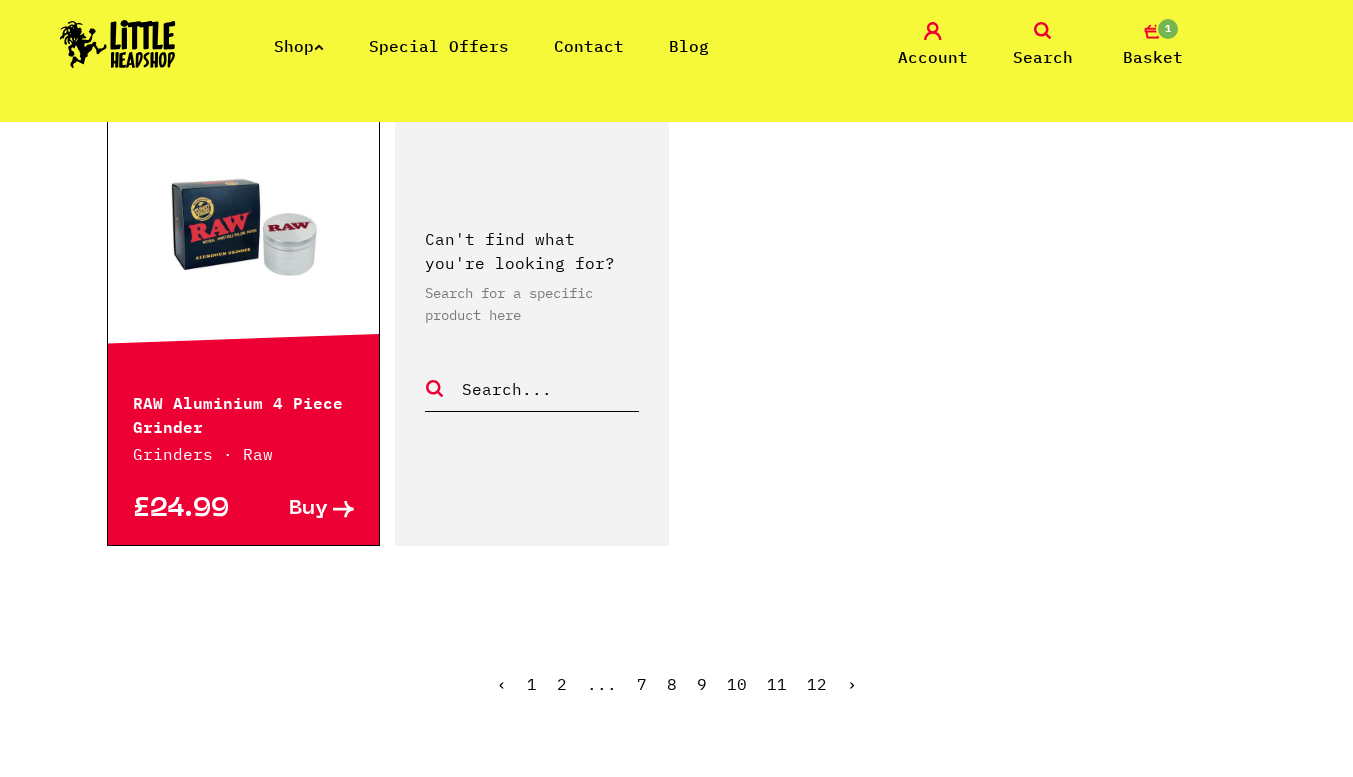 click on "‹
1
2
...
7
8
9
10
11
12
›" at bounding box center (677, 699) 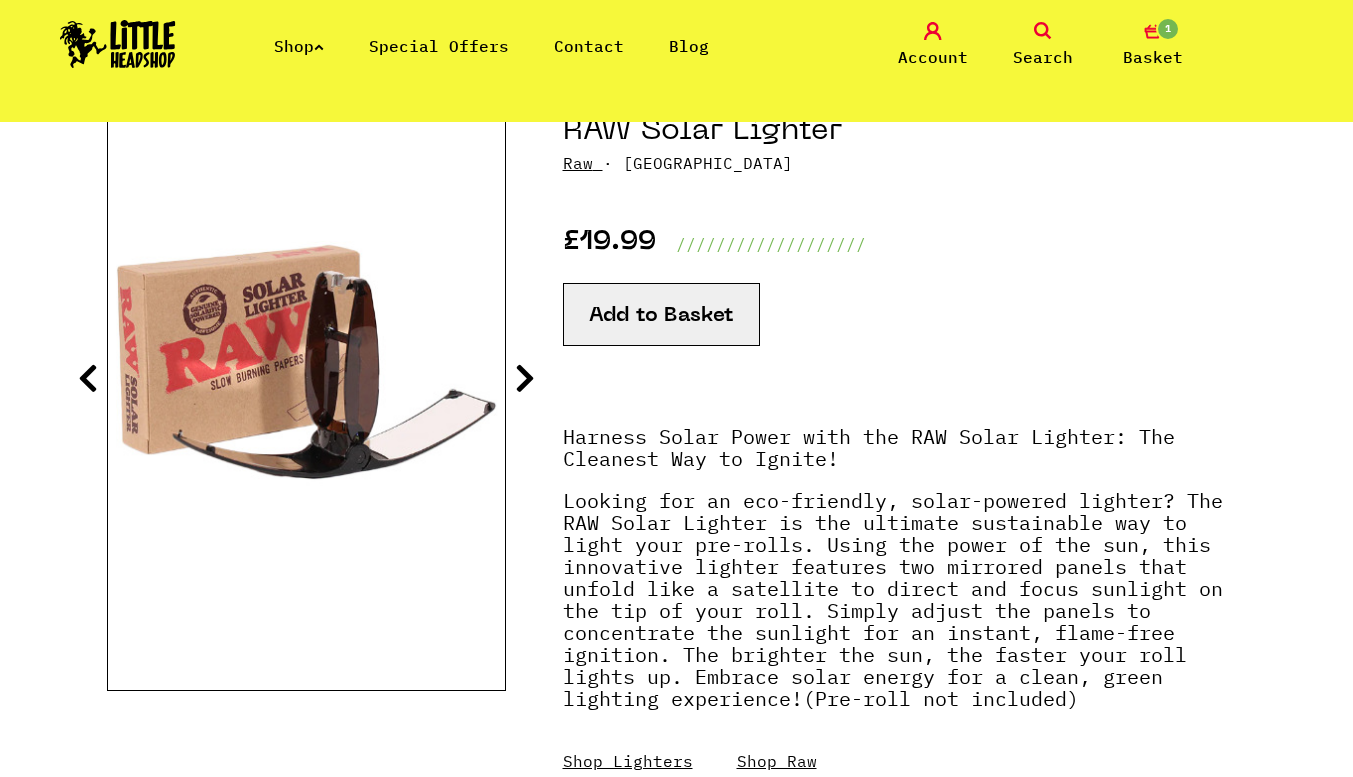 scroll, scrollTop: 250, scrollLeft: 0, axis: vertical 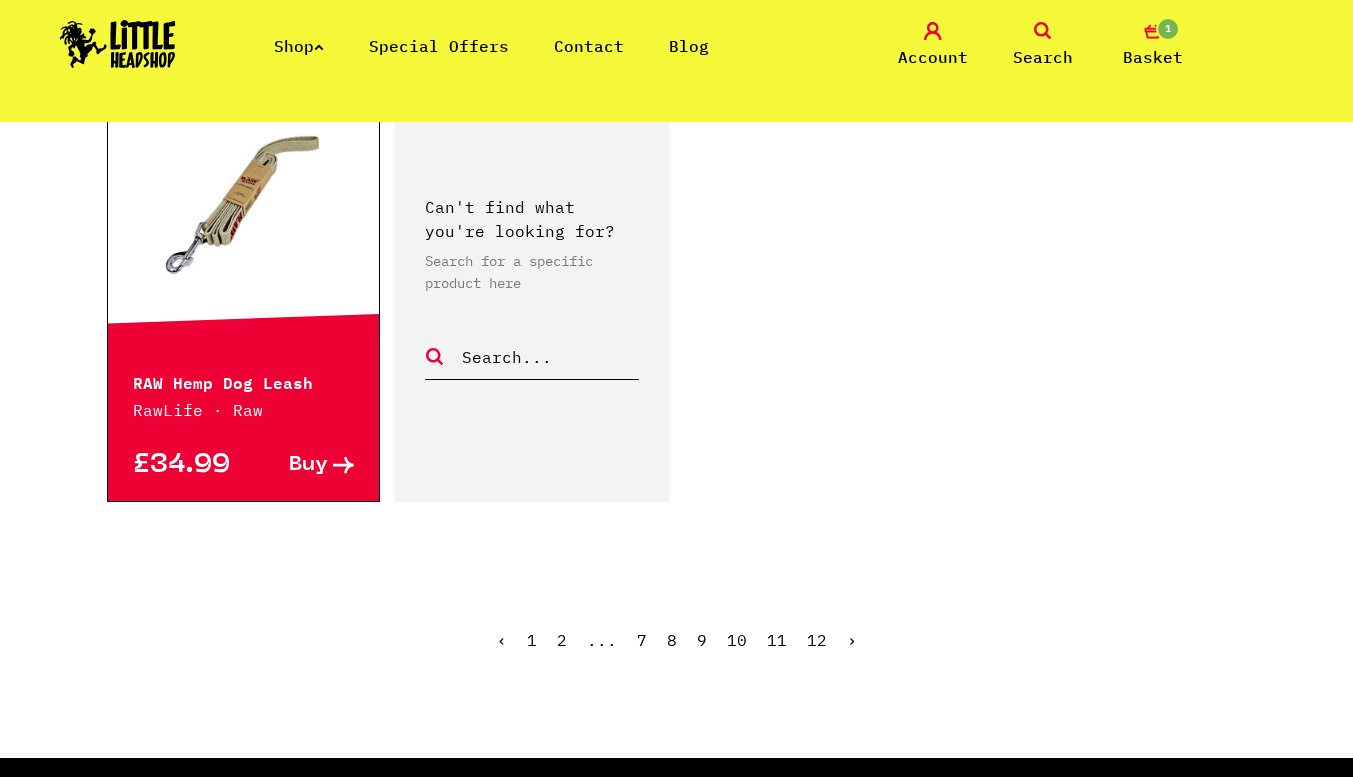 click on "10" at bounding box center (737, 640) 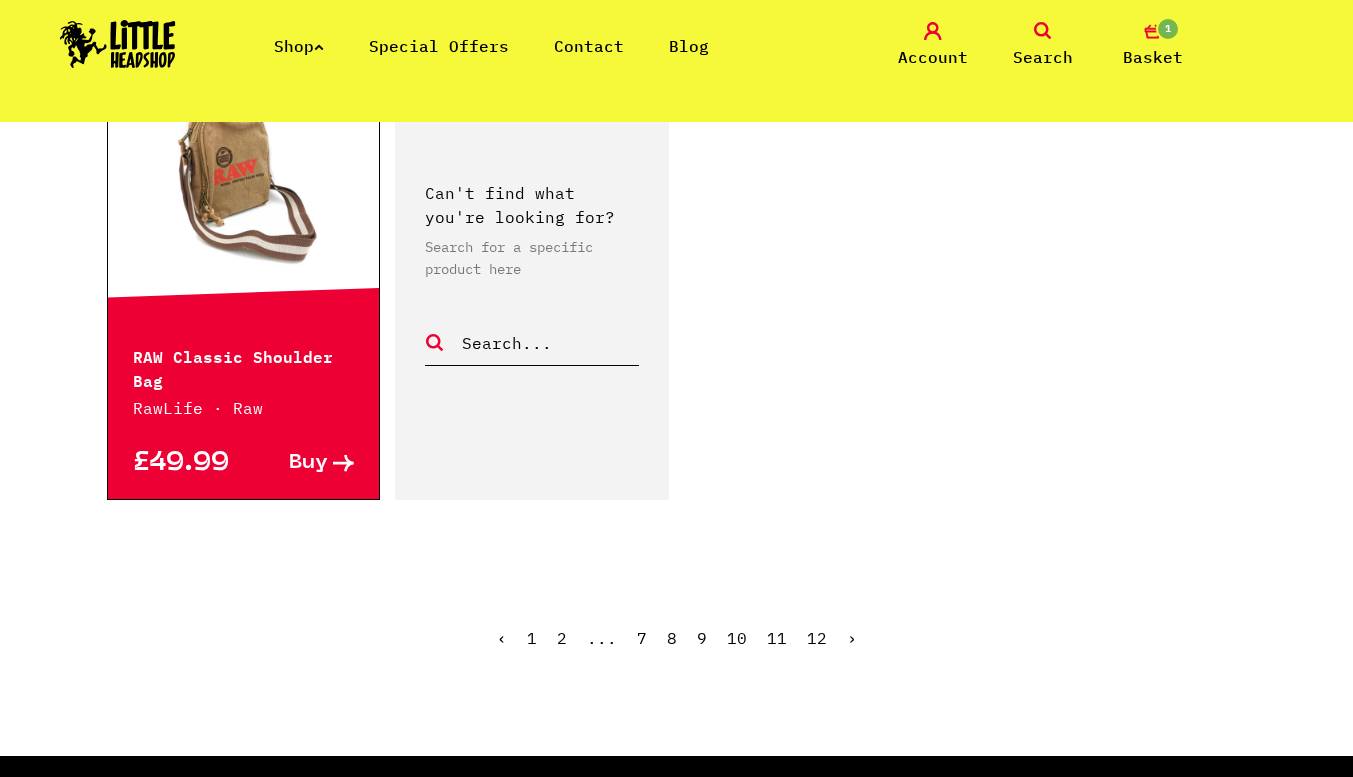 scroll, scrollTop: 2984, scrollLeft: 0, axis: vertical 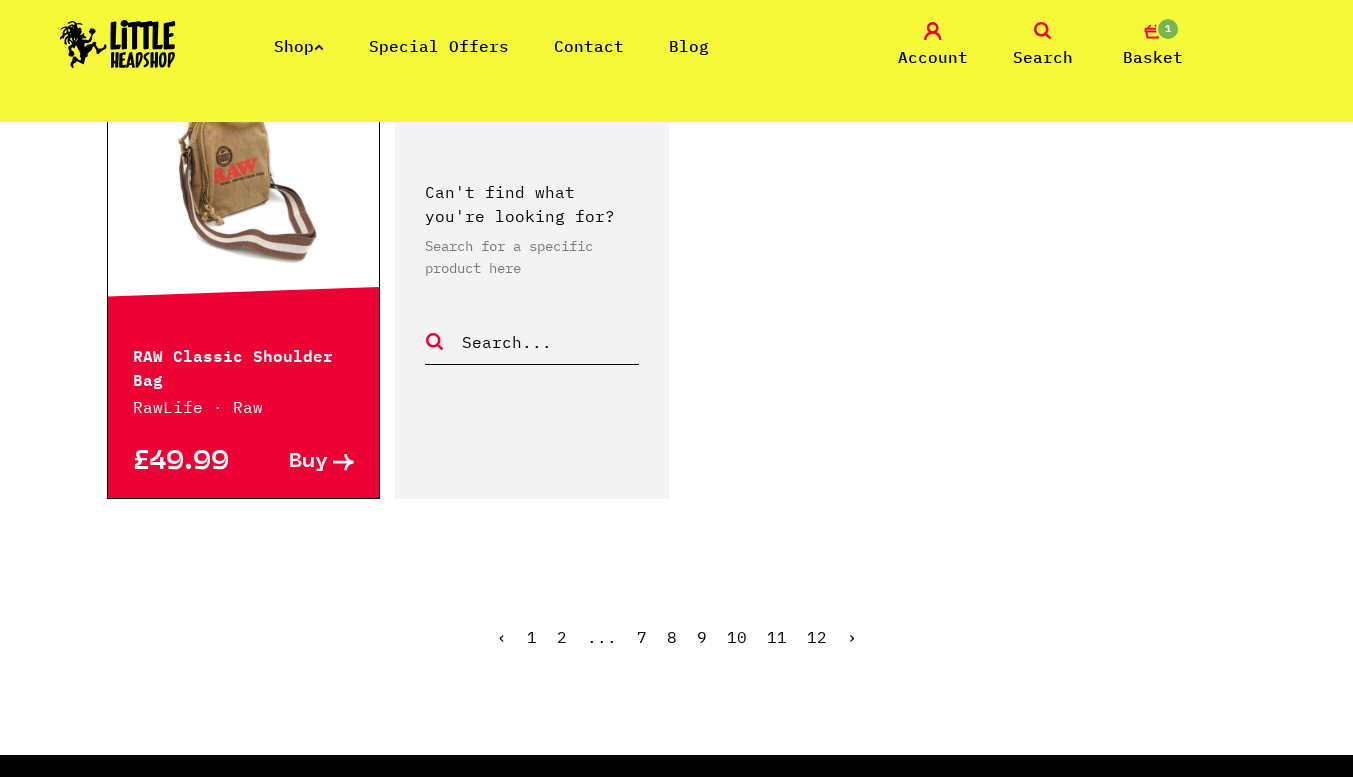 click on "11" at bounding box center [777, 637] 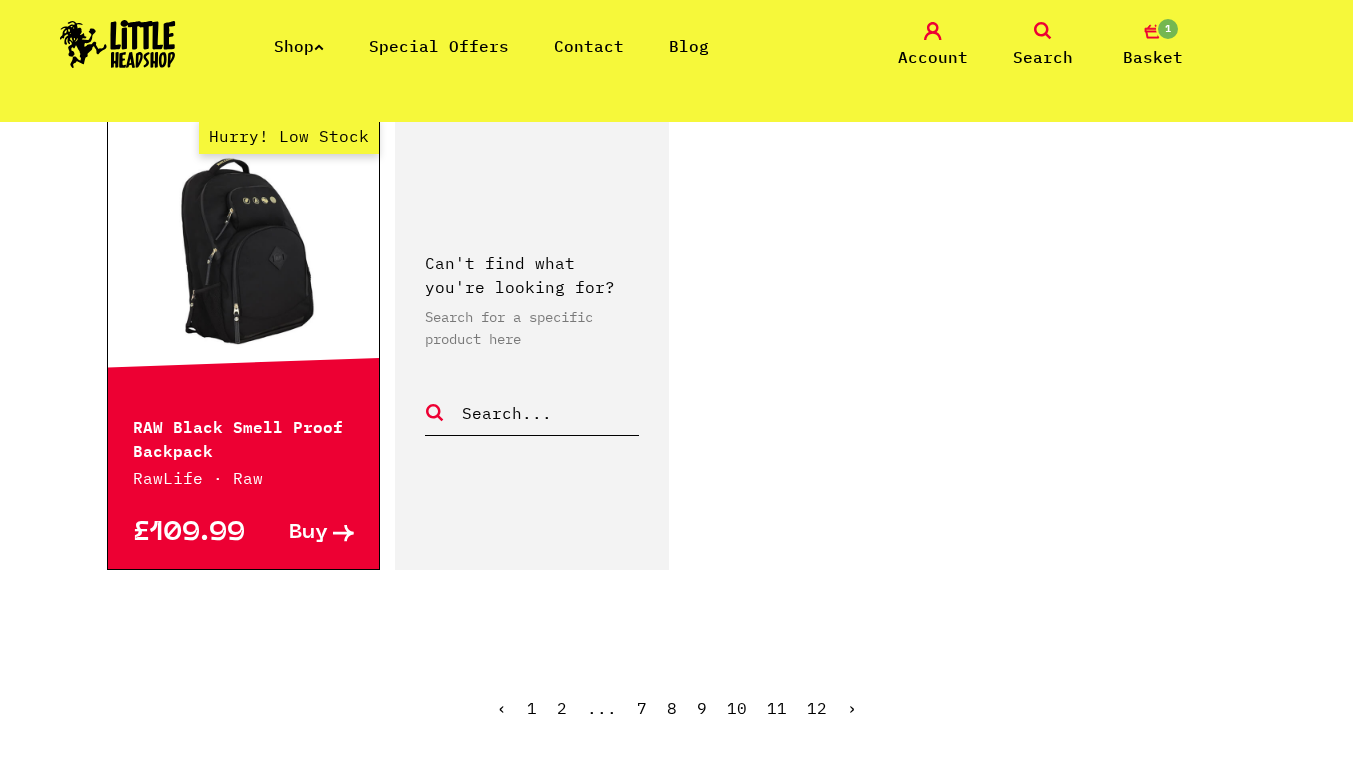 scroll, scrollTop: 3006, scrollLeft: 0, axis: vertical 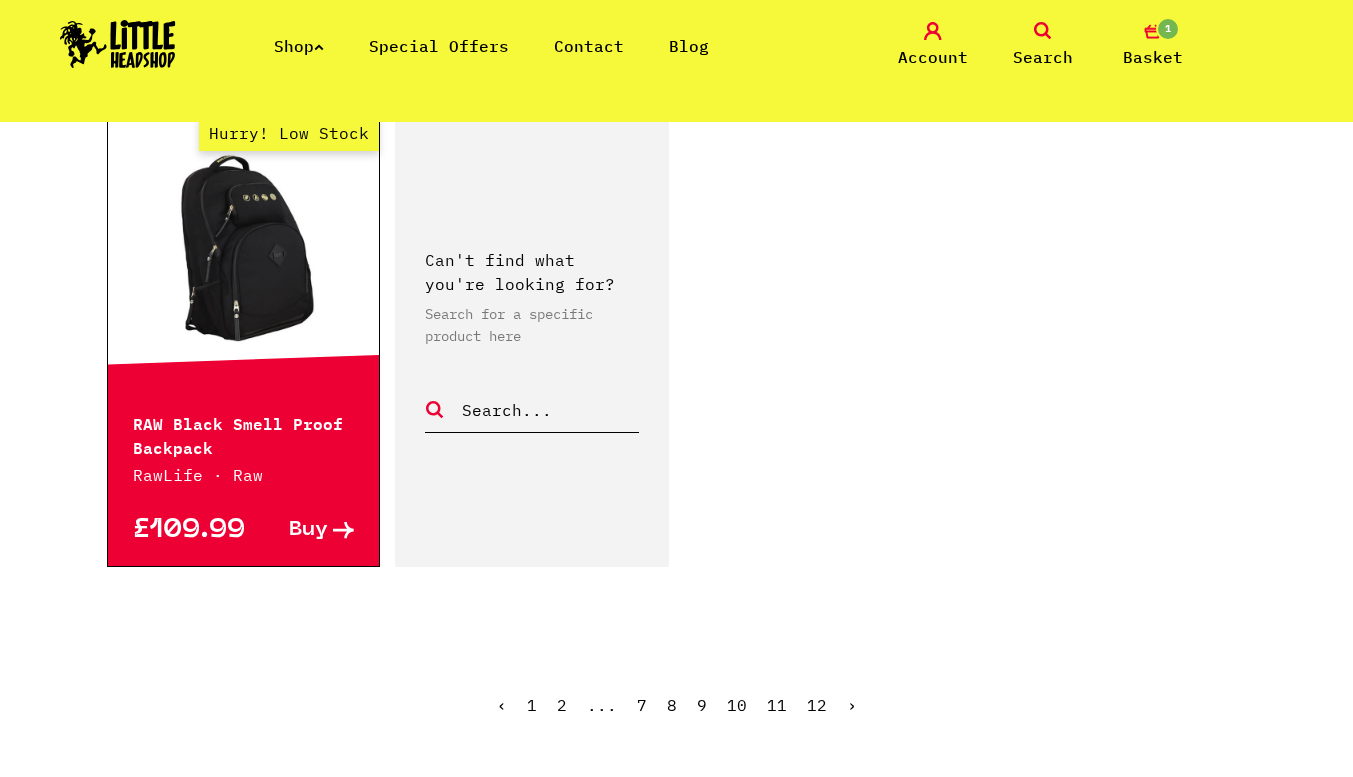 click on "12" at bounding box center (817, 705) 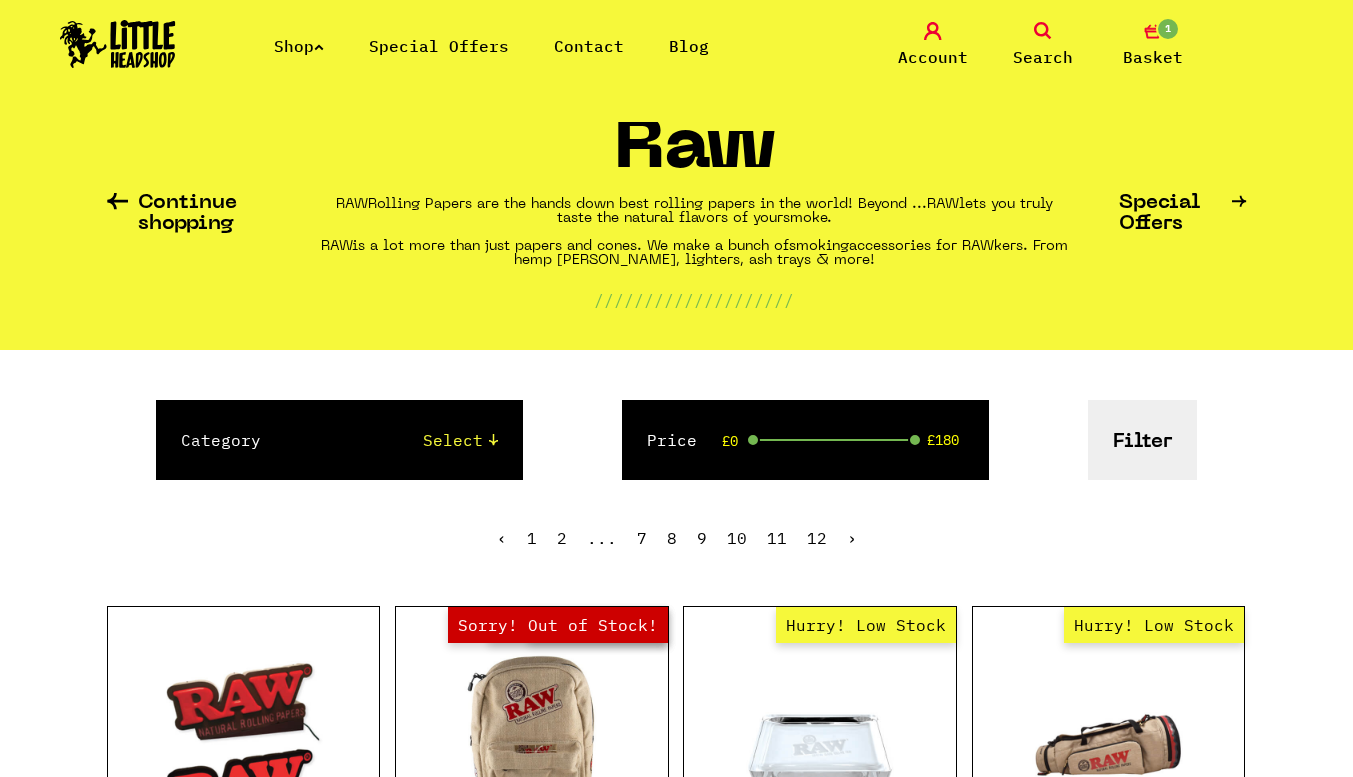 scroll, scrollTop: 51, scrollLeft: 0, axis: vertical 